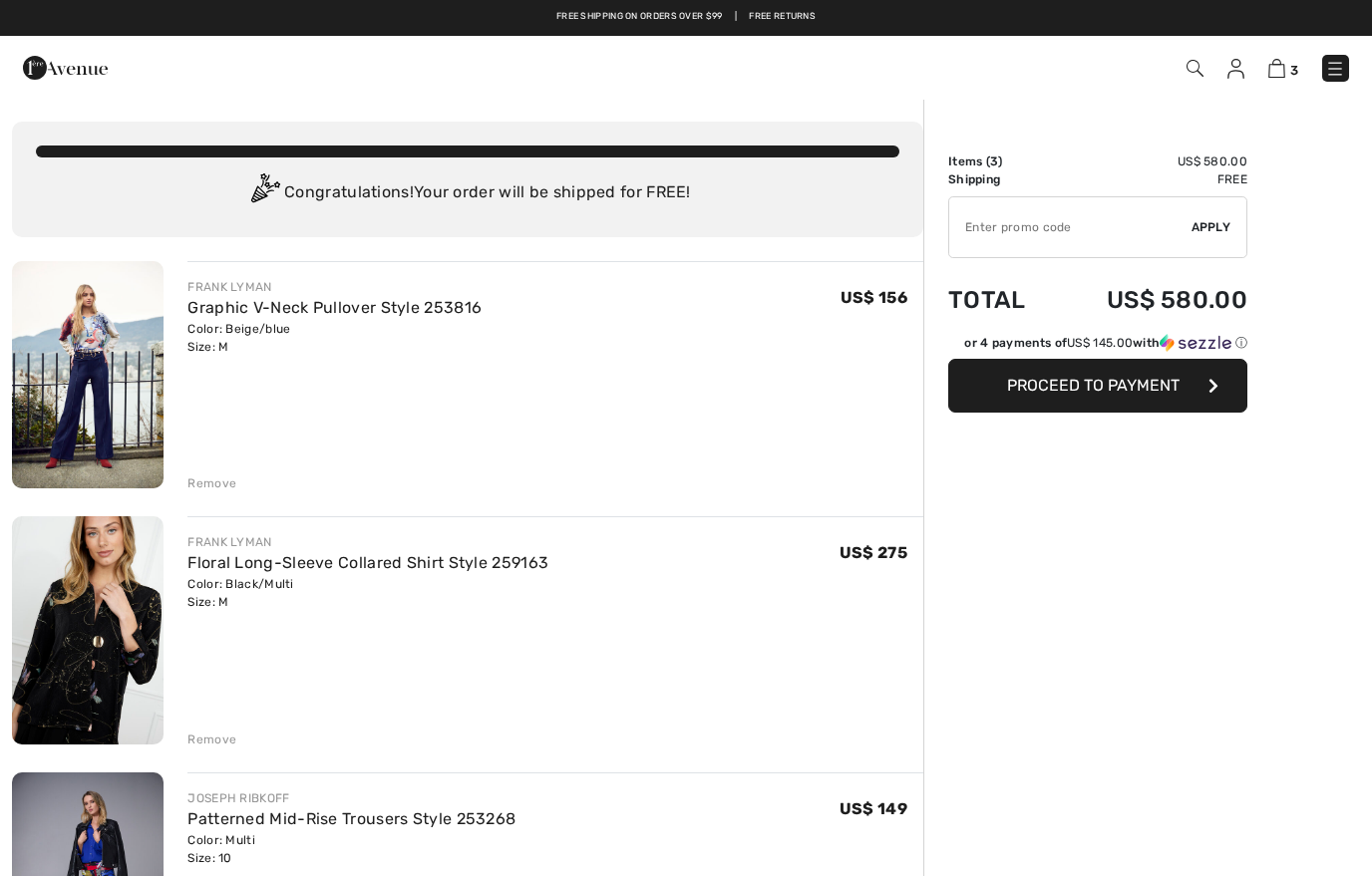 scroll, scrollTop: 0, scrollLeft: 0, axis: both 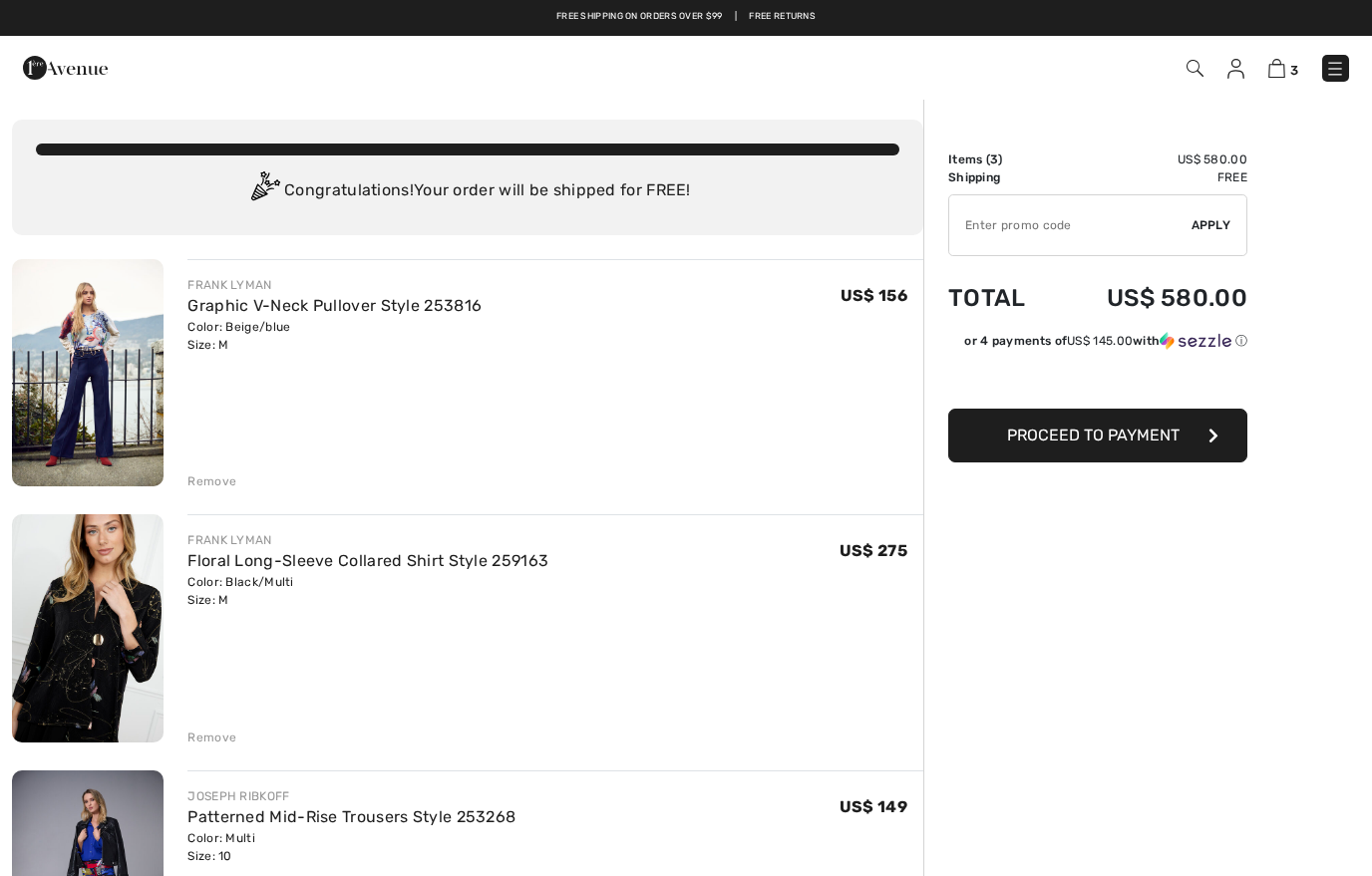 click at bounding box center [88, 628] 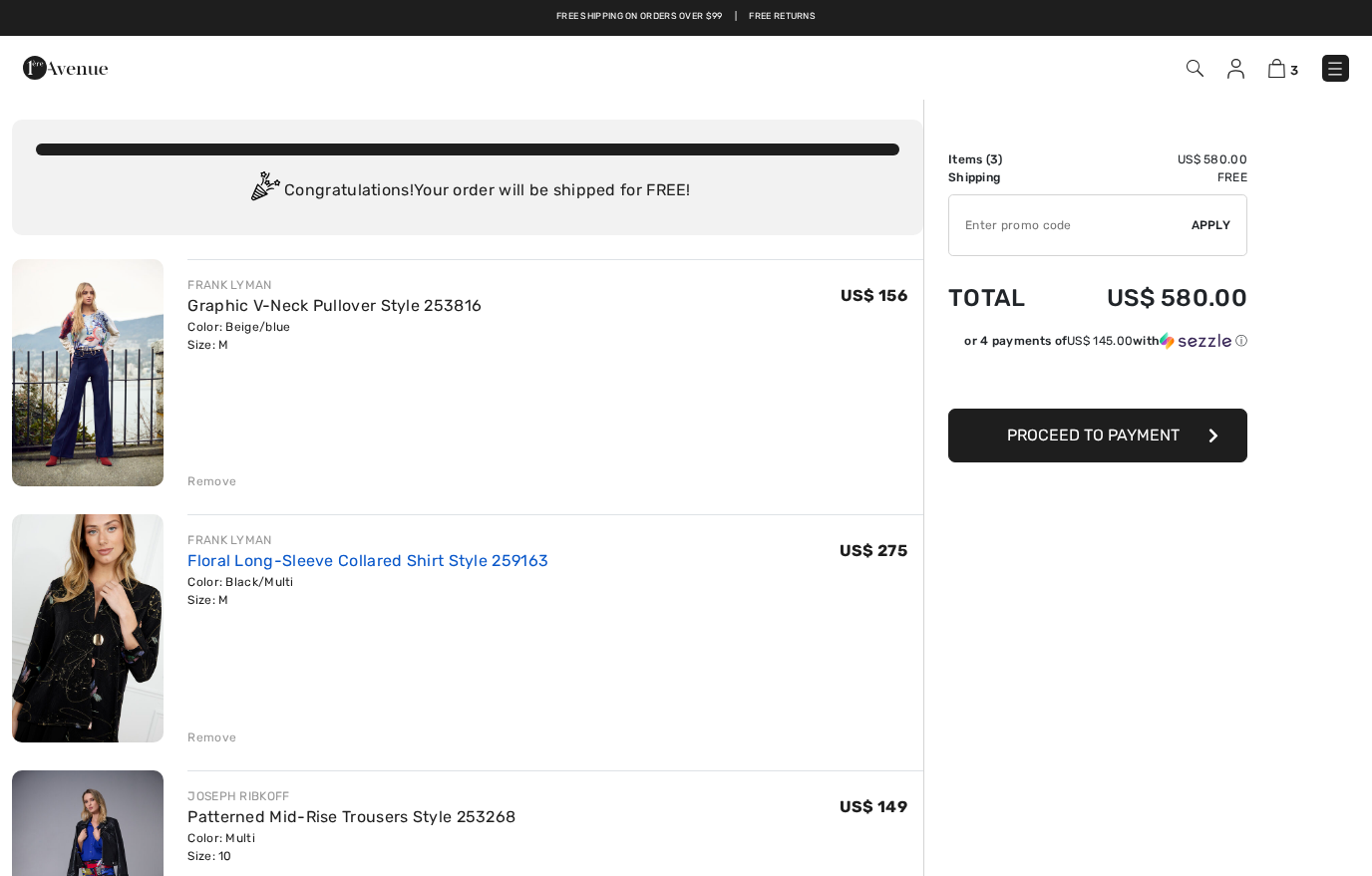 click on "Floral Long-Sleeve Collared Shirt Style 259163" at bounding box center [368, 560] 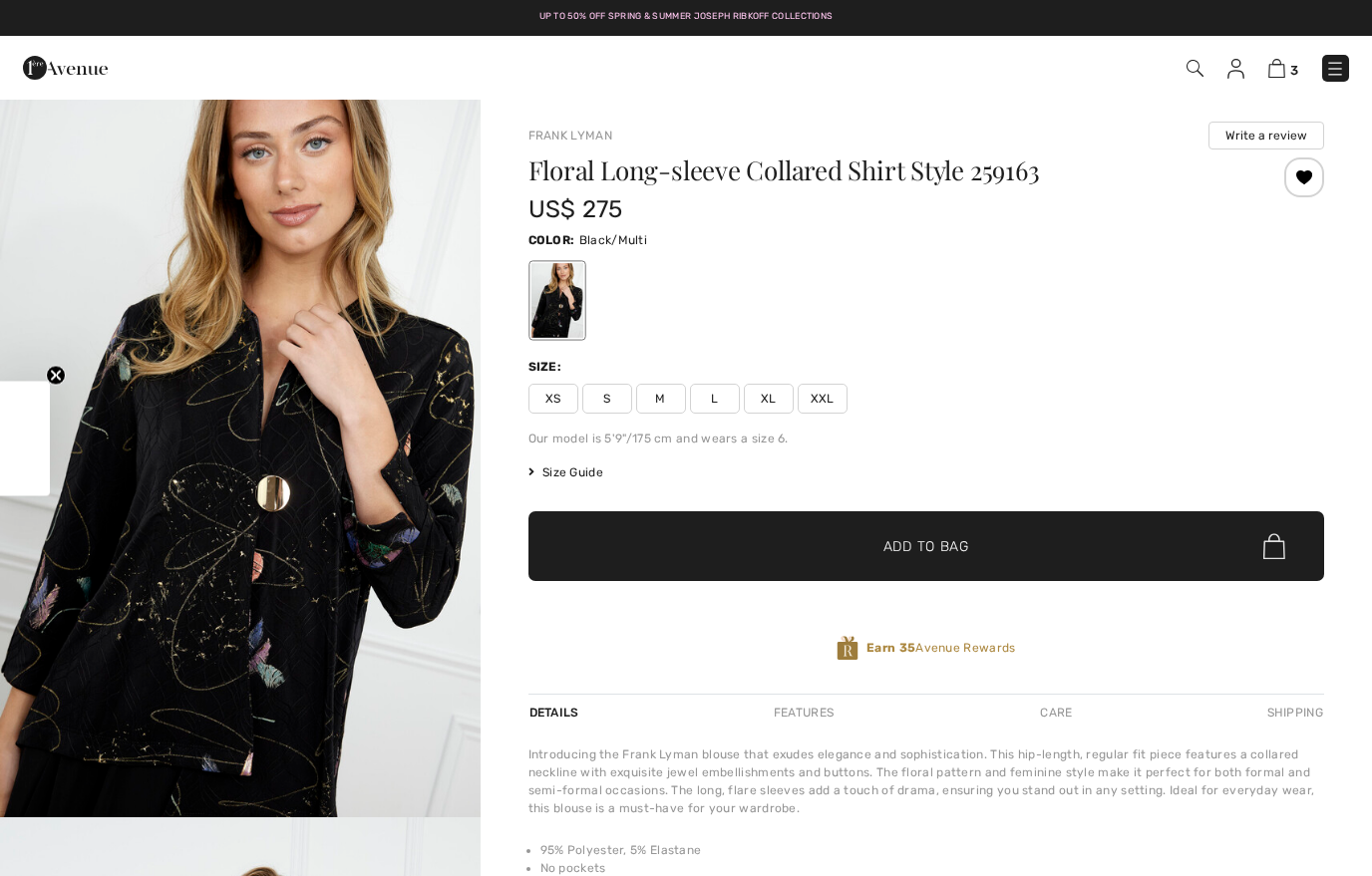 scroll, scrollTop: 0, scrollLeft: 0, axis: both 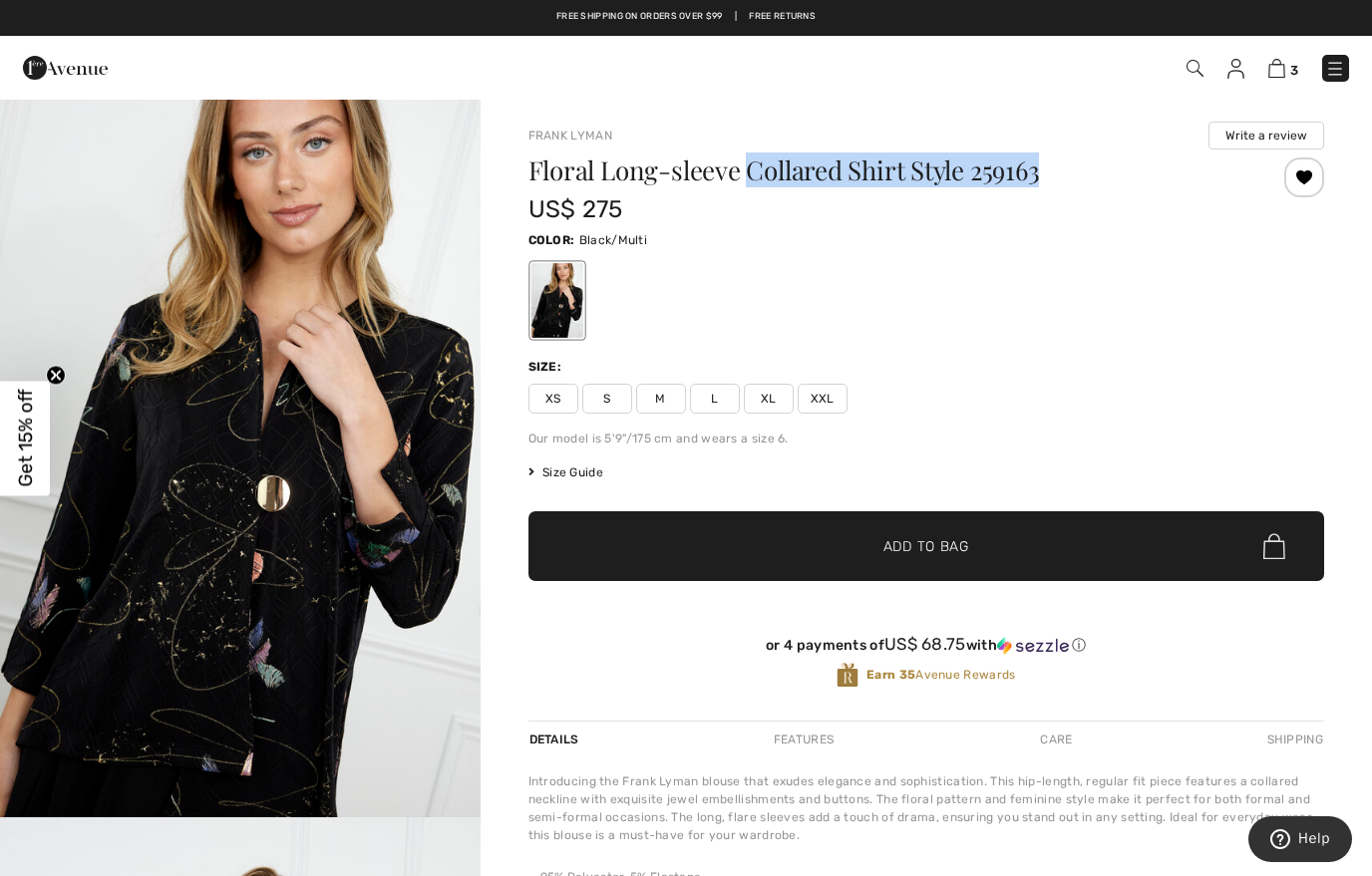click on "3" at bounding box center [968, 68] 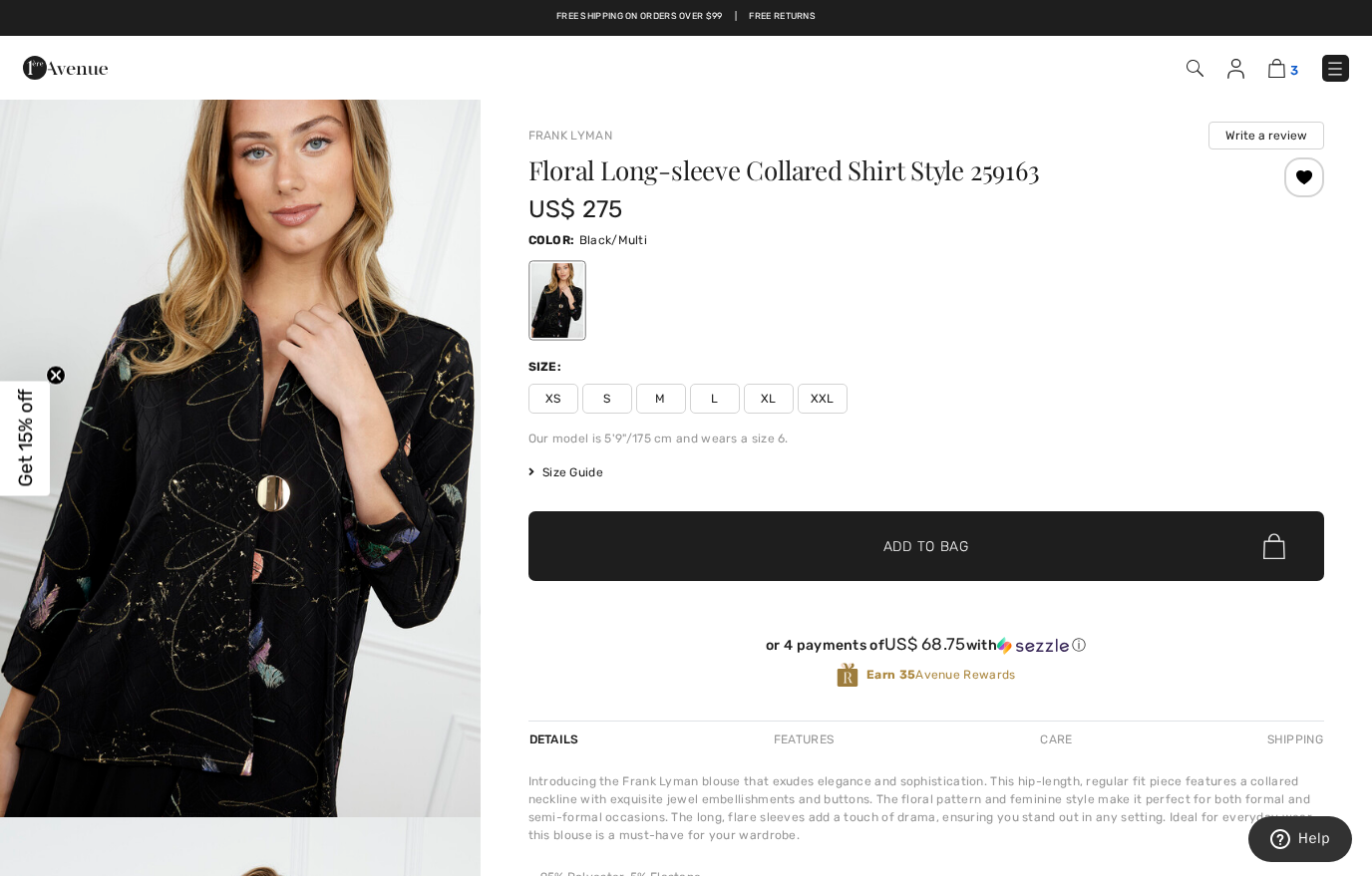click at bounding box center (1276, 68) 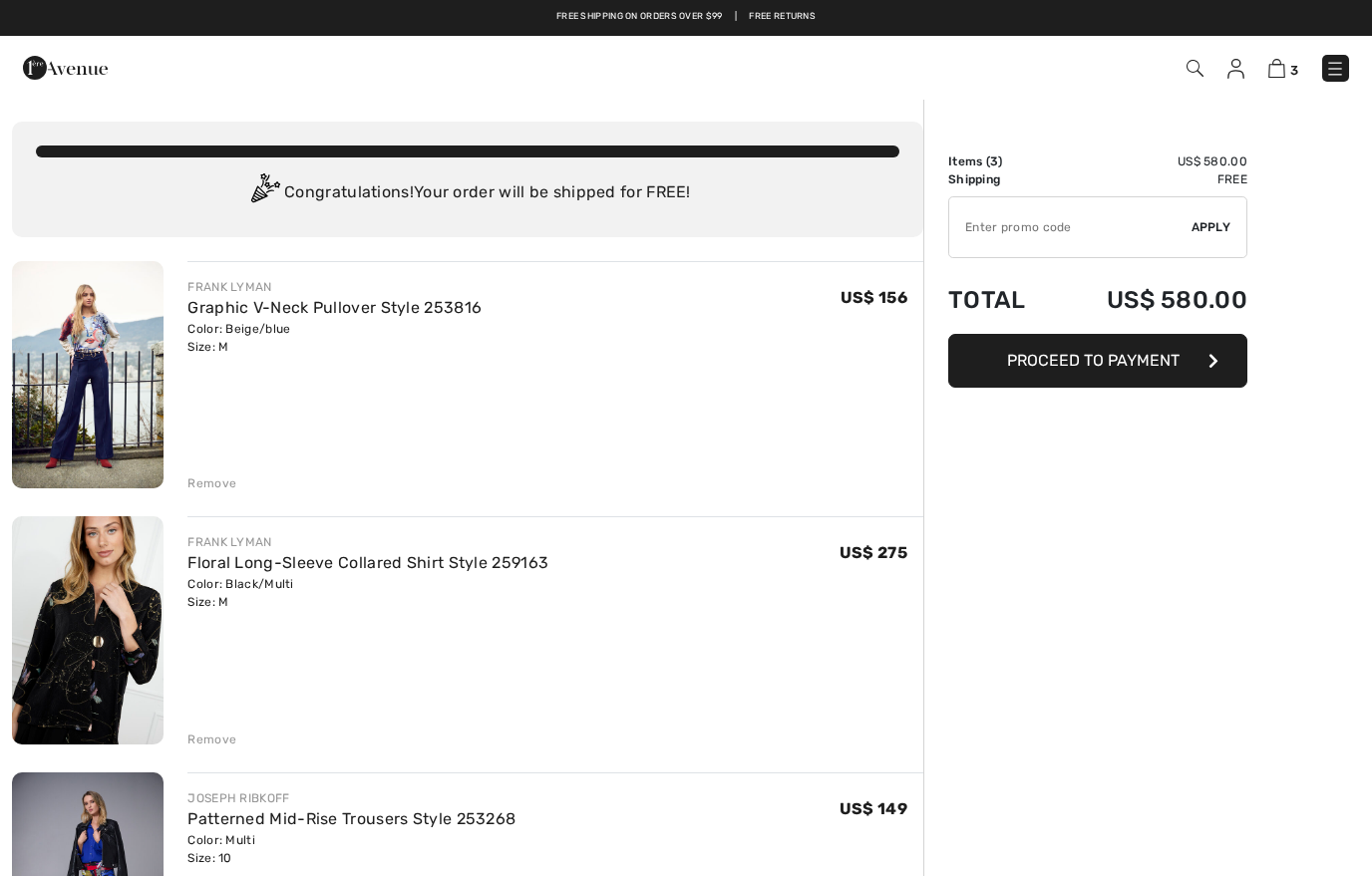 scroll, scrollTop: 0, scrollLeft: 0, axis: both 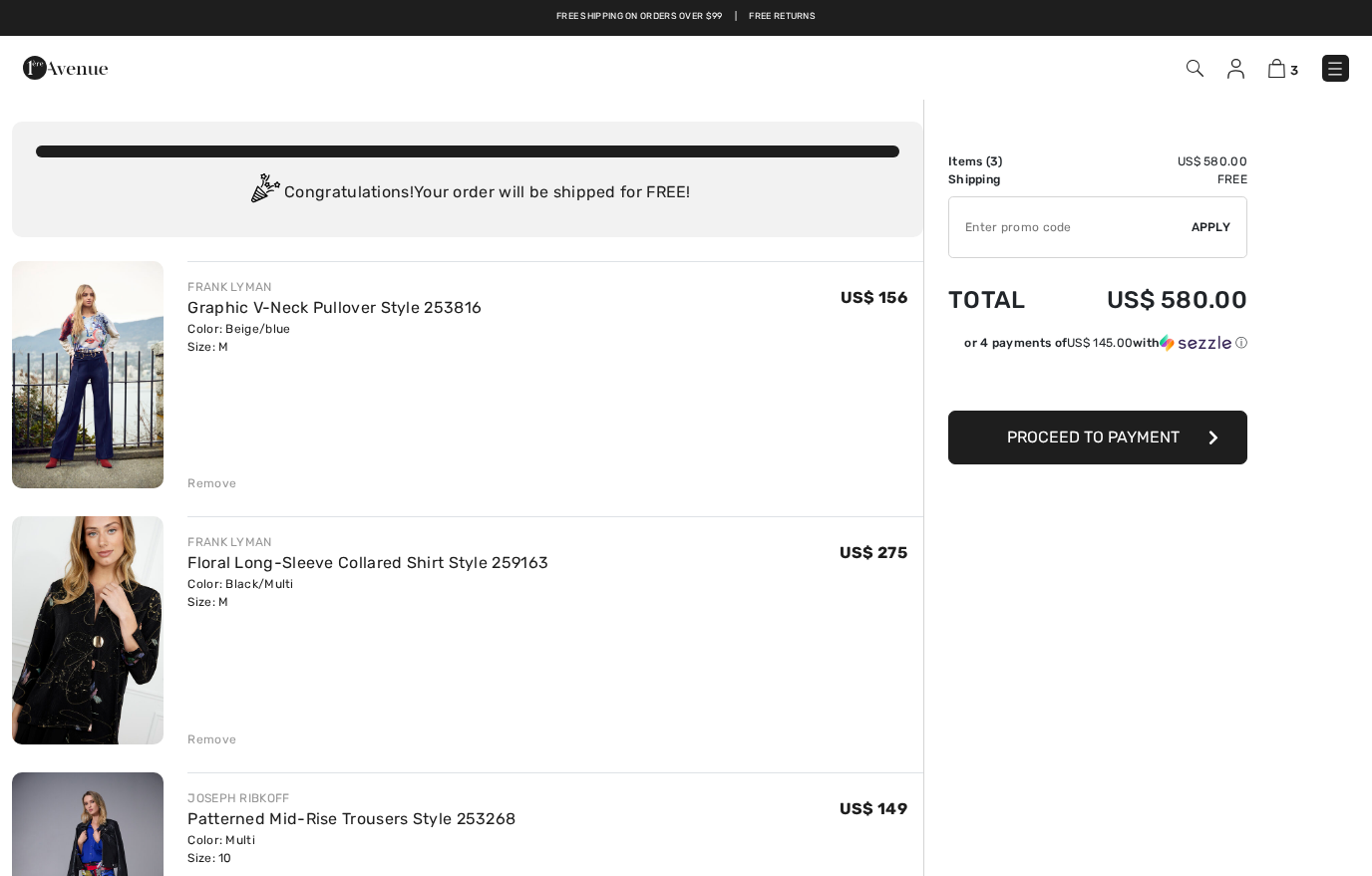 click on "Remove" at bounding box center [555, 737] 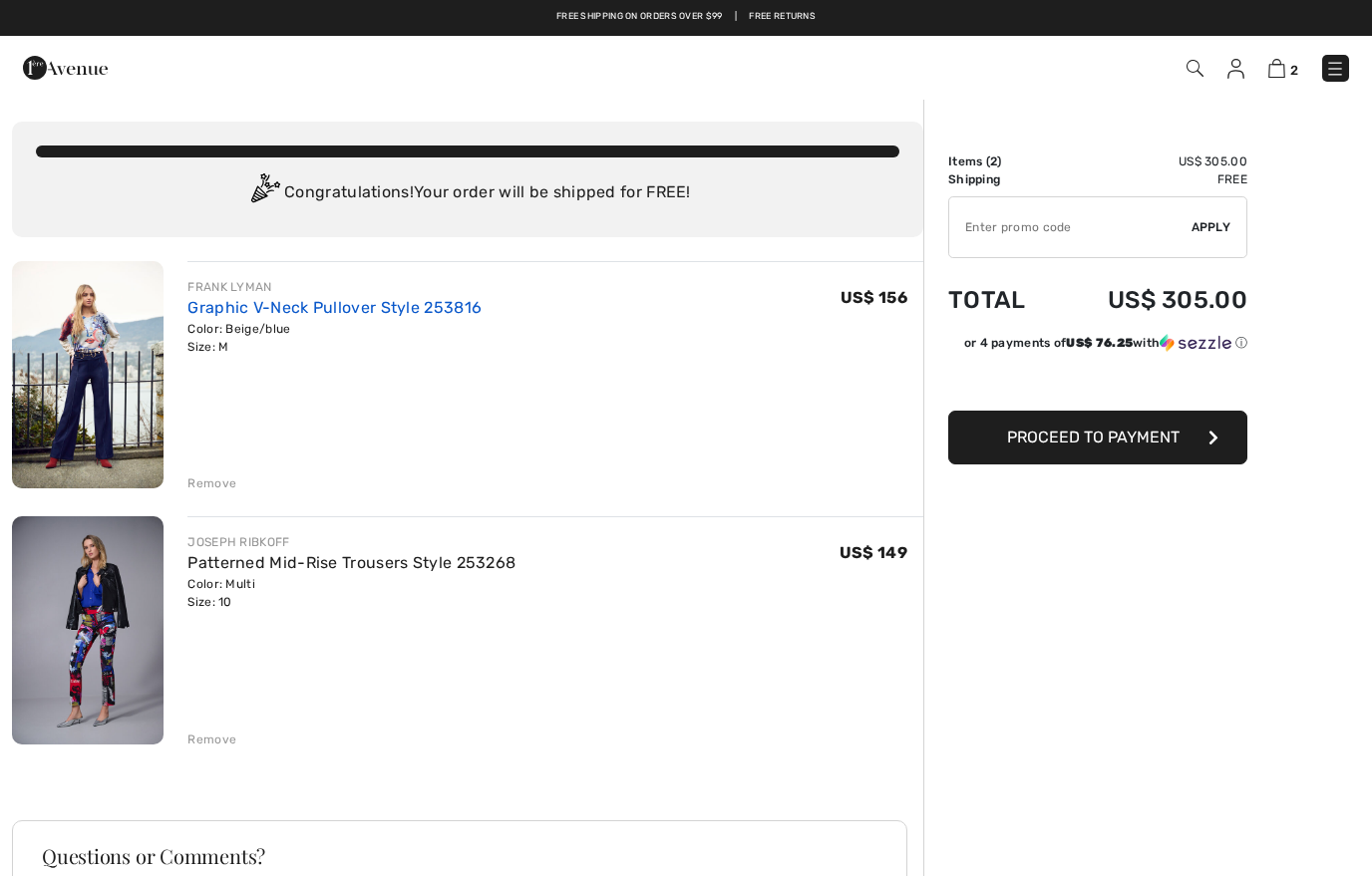 click on "Graphic V-Neck Pullover Style 253816" at bounding box center (334, 307) 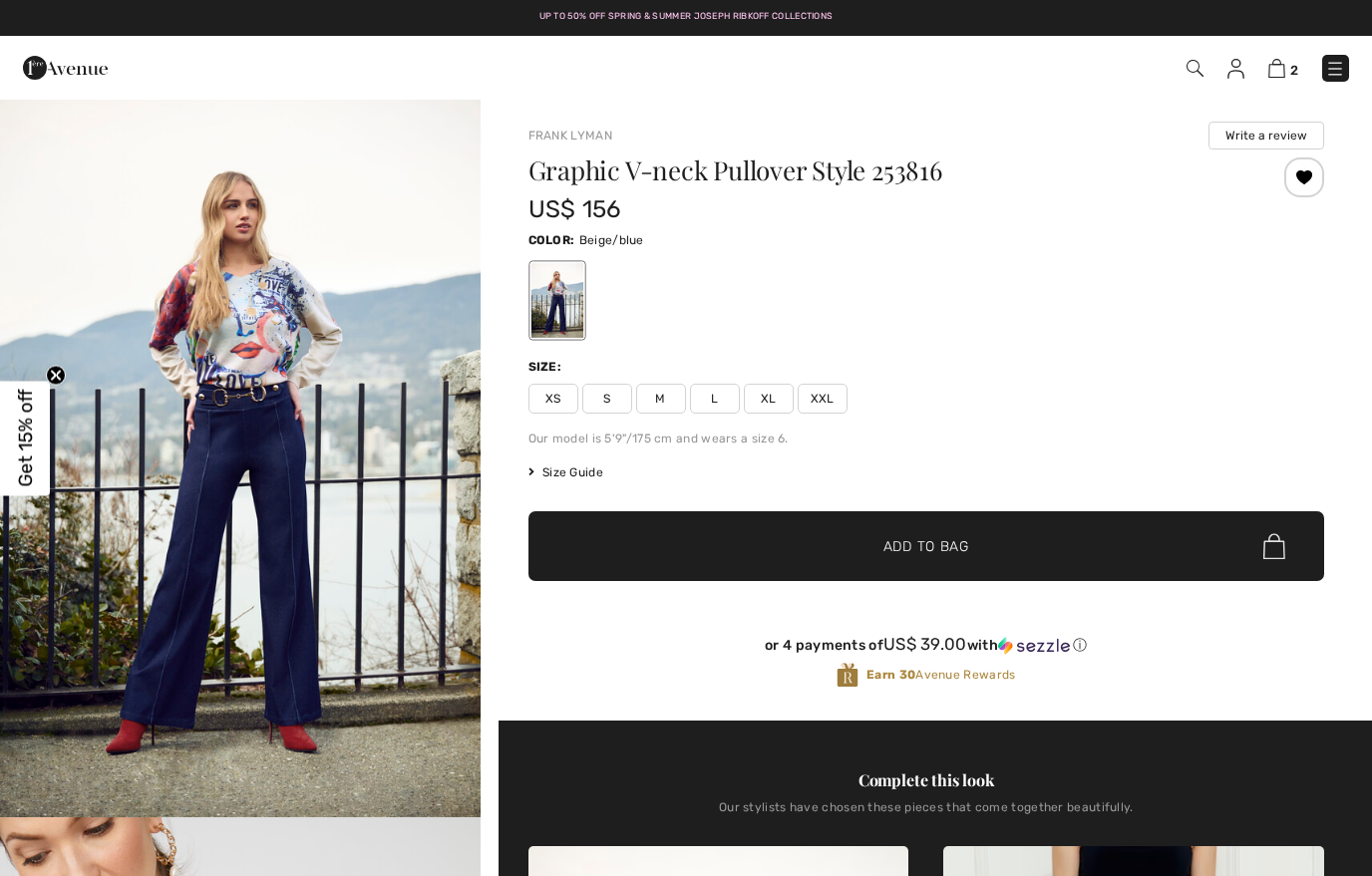 scroll, scrollTop: 0, scrollLeft: 0, axis: both 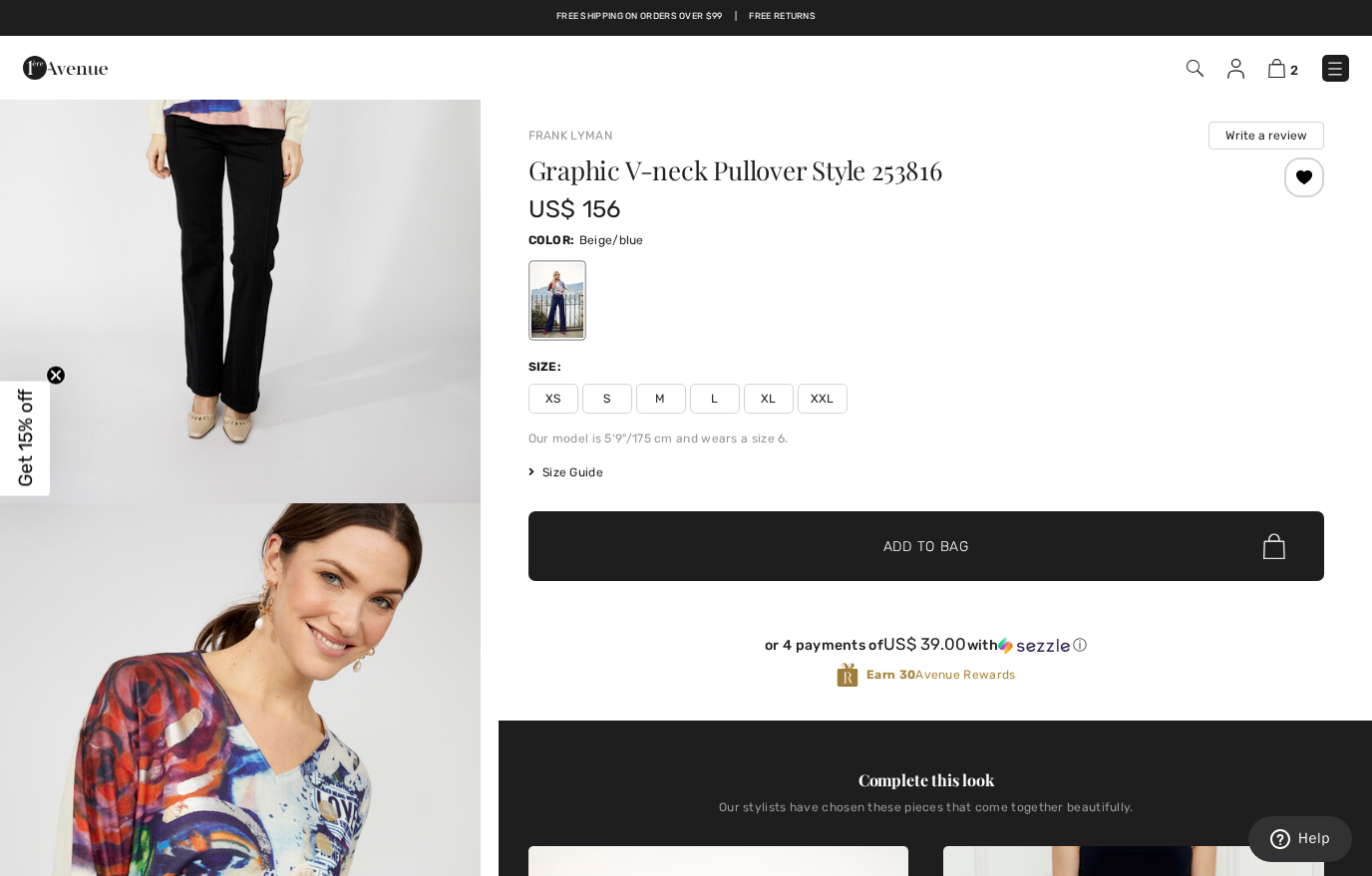 click on "Size Guide" at bounding box center [565, 472] 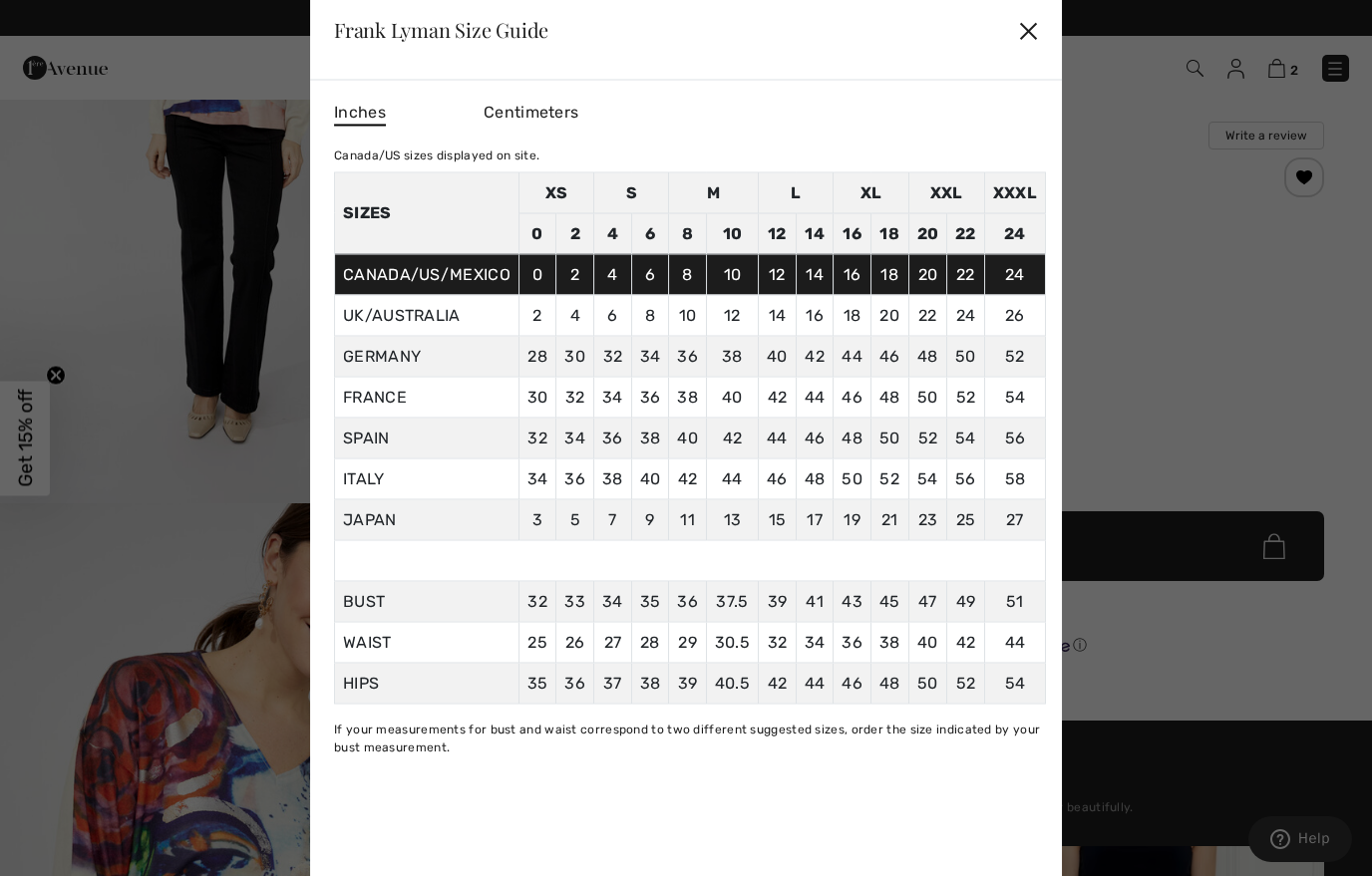 click at bounding box center [686, 438] 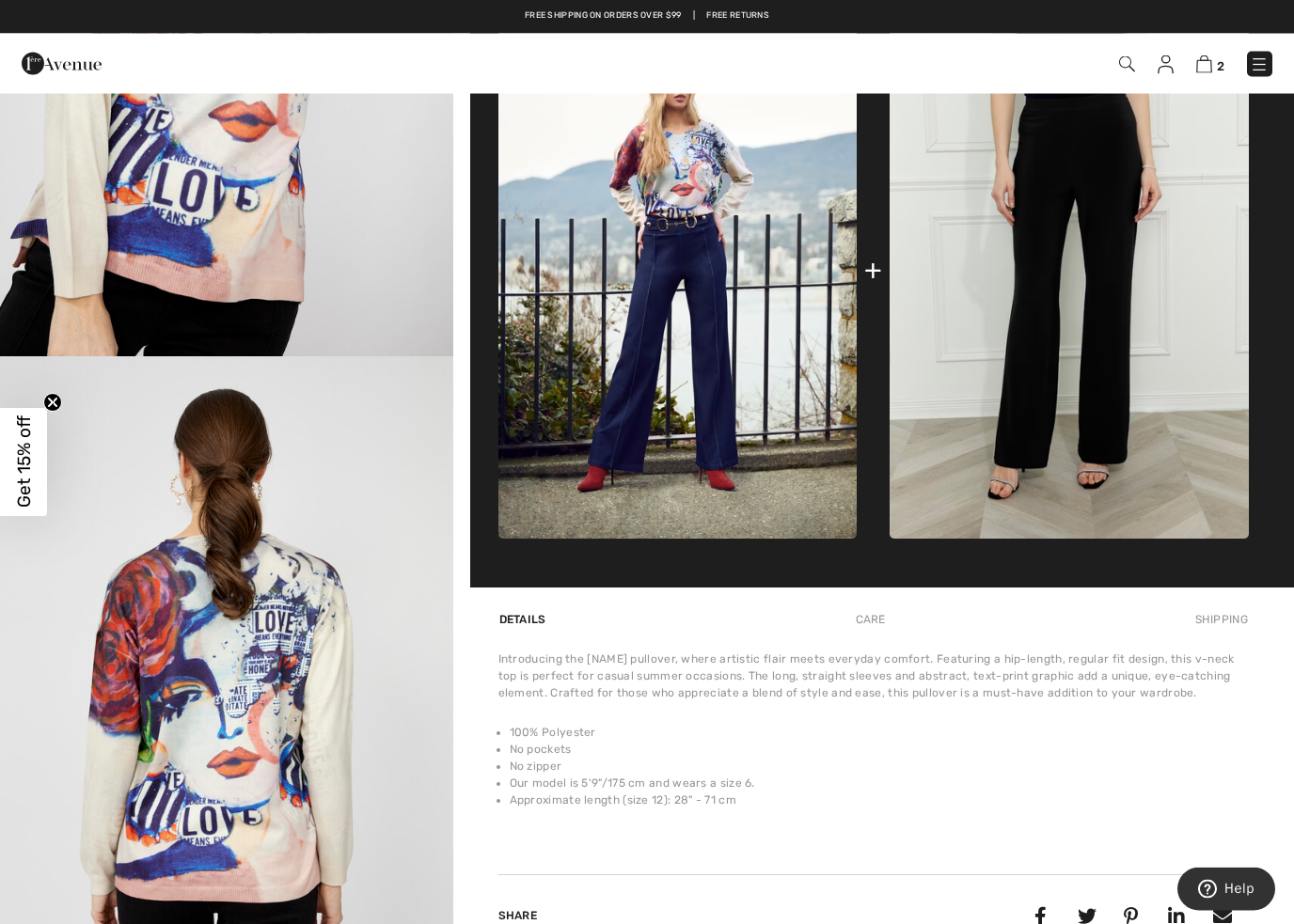 scroll, scrollTop: 799, scrollLeft: 0, axis: vertical 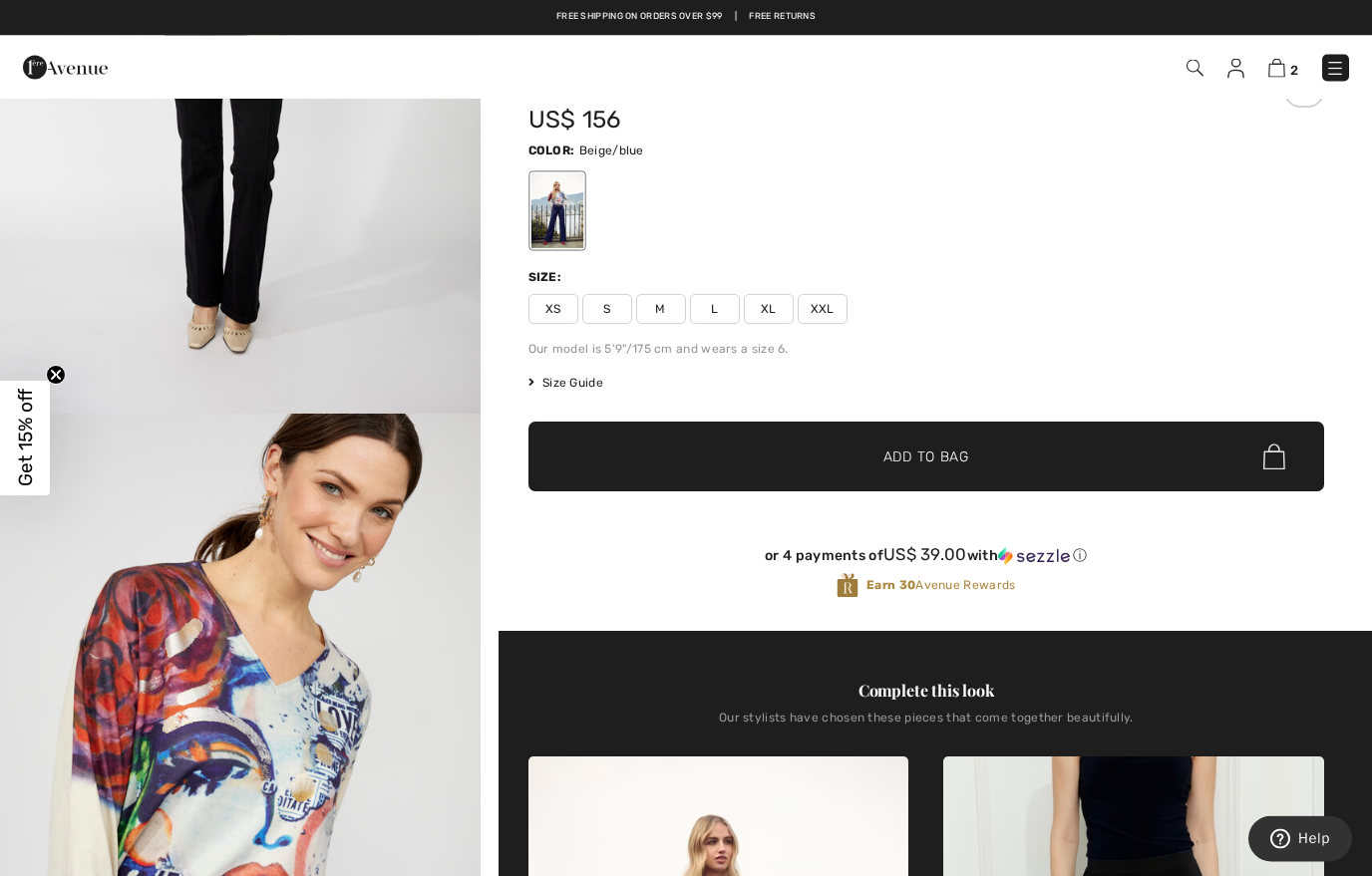 click on "Size Guide" at bounding box center (565, 384) 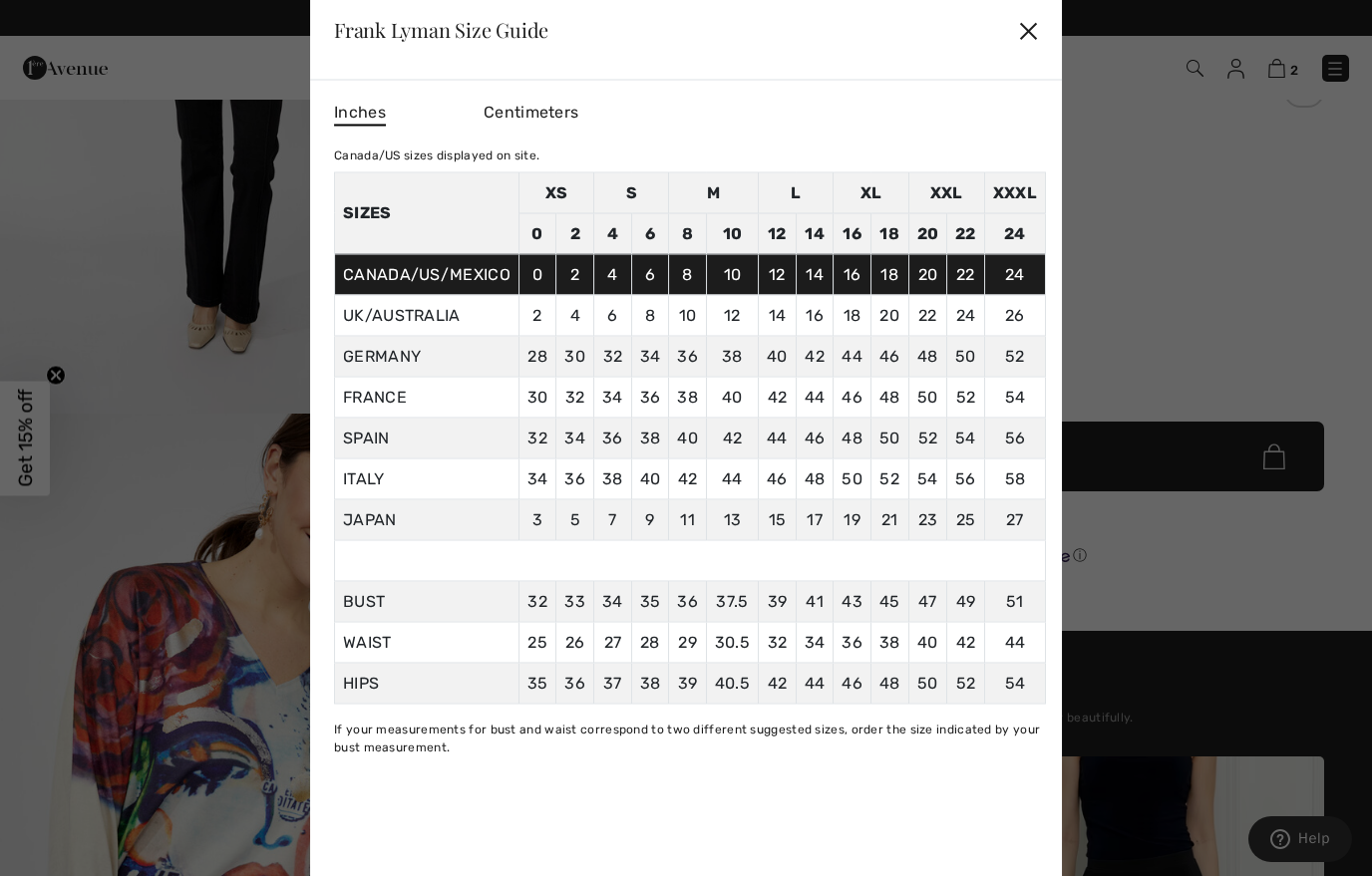 click at bounding box center [686, 438] 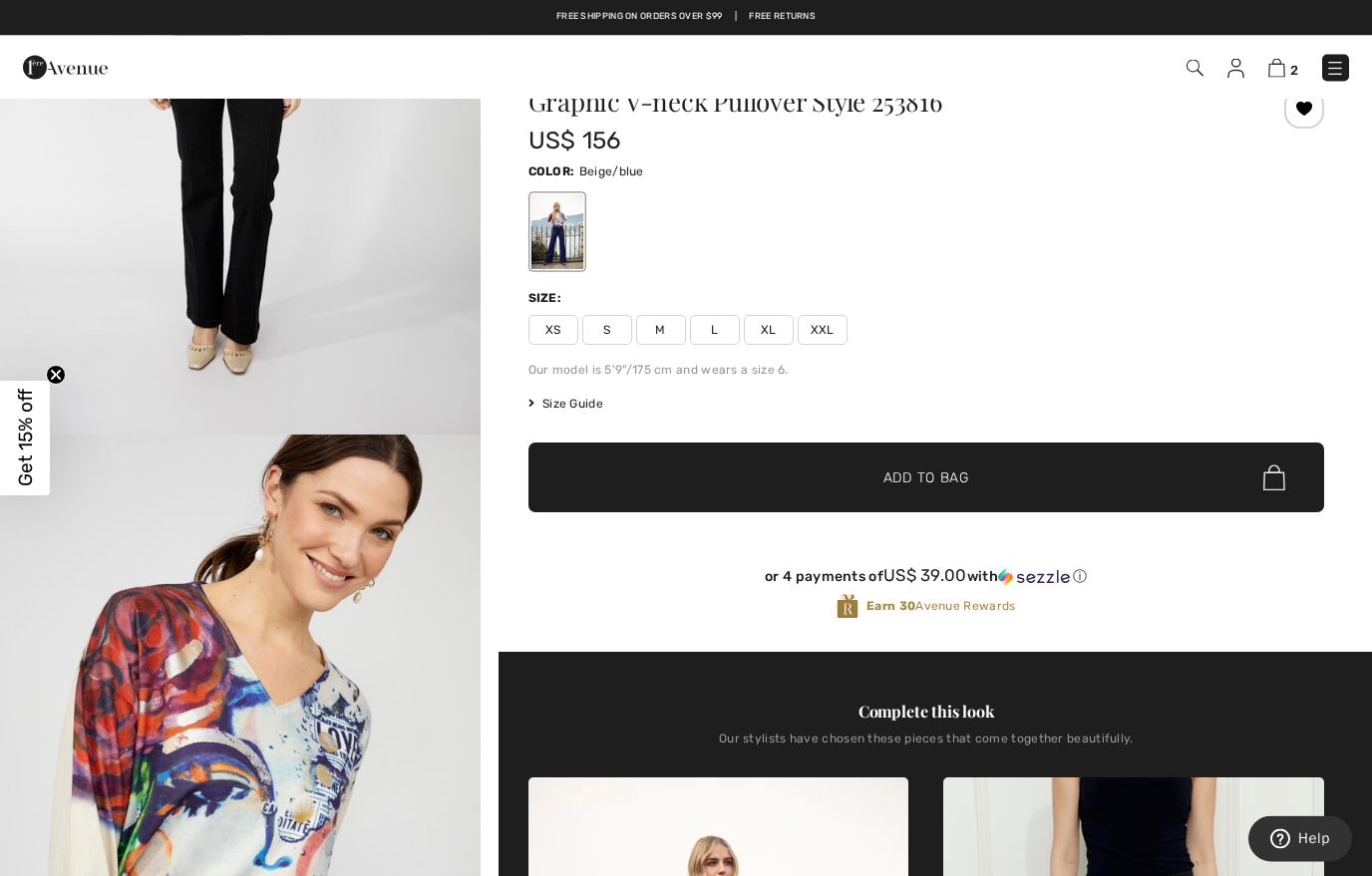 scroll, scrollTop: 0, scrollLeft: 0, axis: both 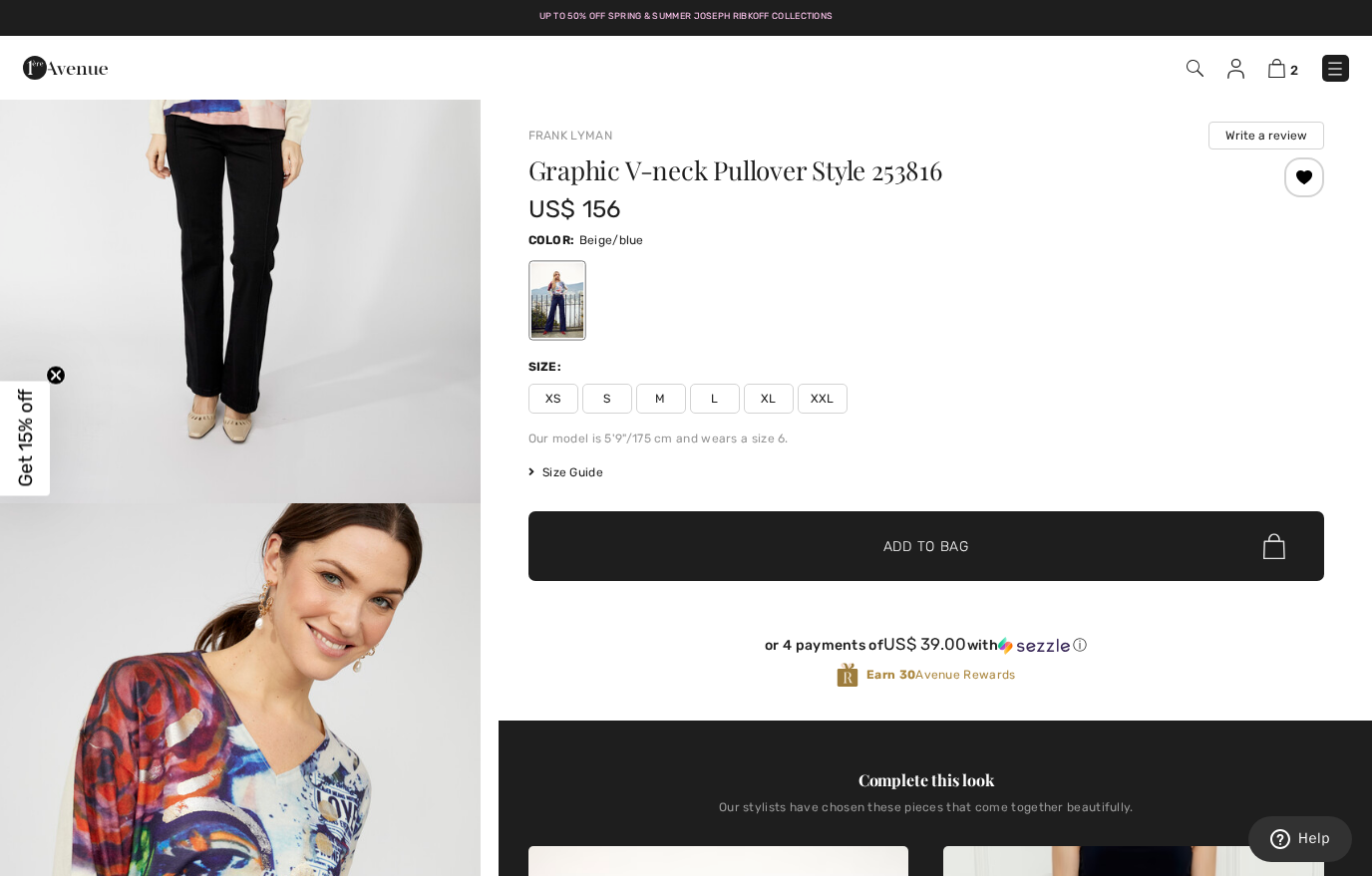 click at bounding box center [65, 68] 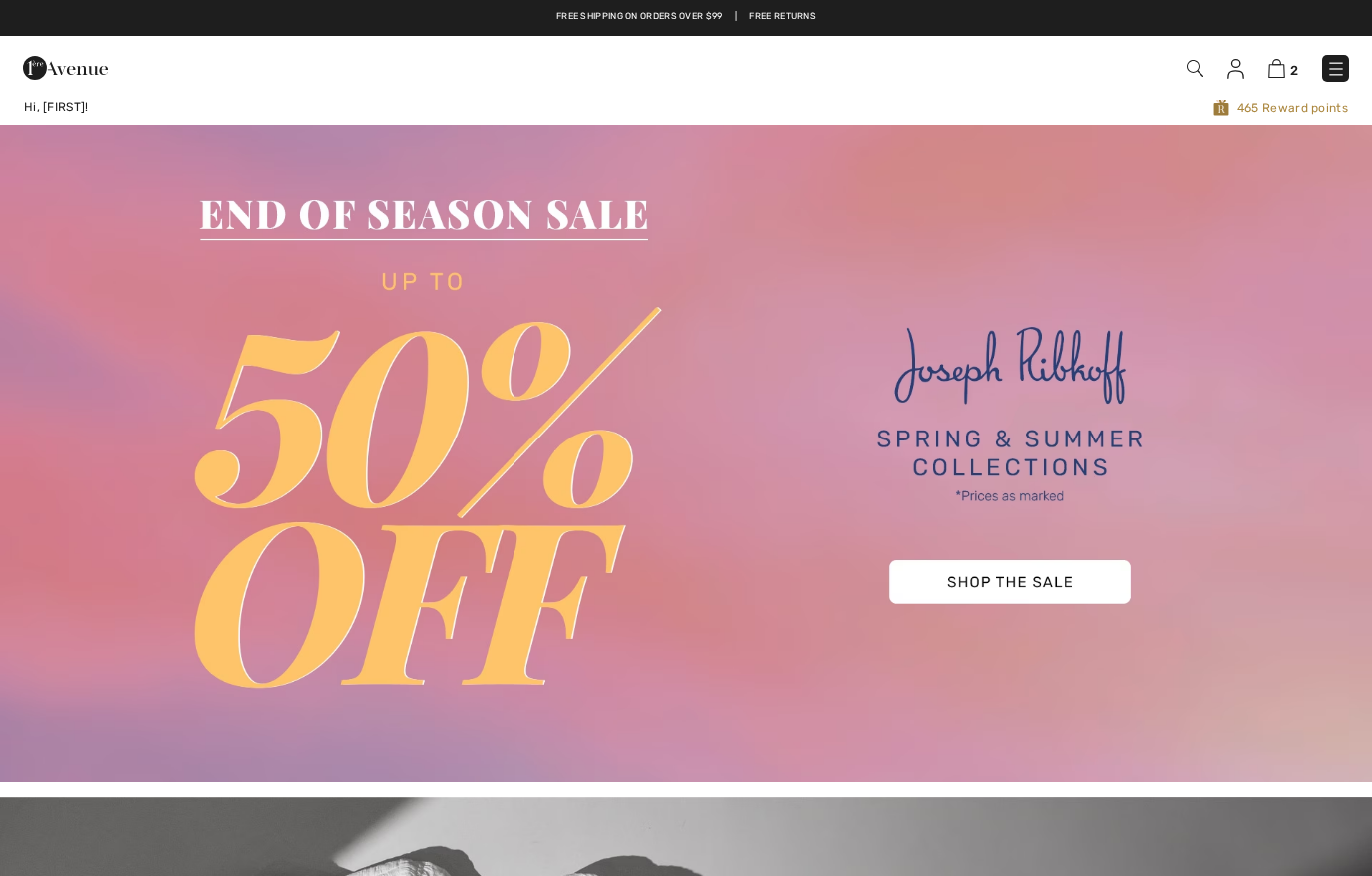 scroll, scrollTop: 0, scrollLeft: 0, axis: both 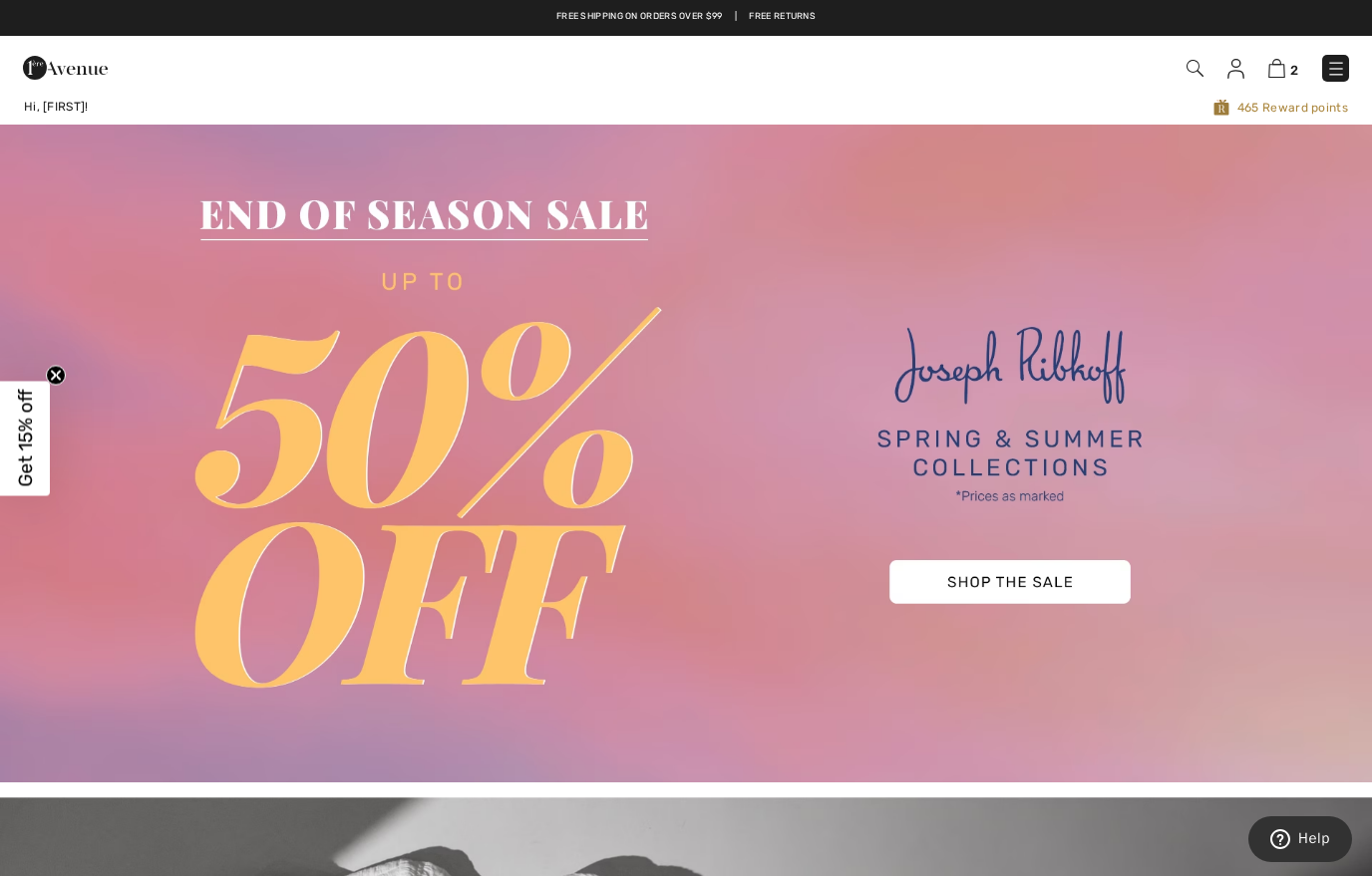 click at bounding box center (1336, 69) 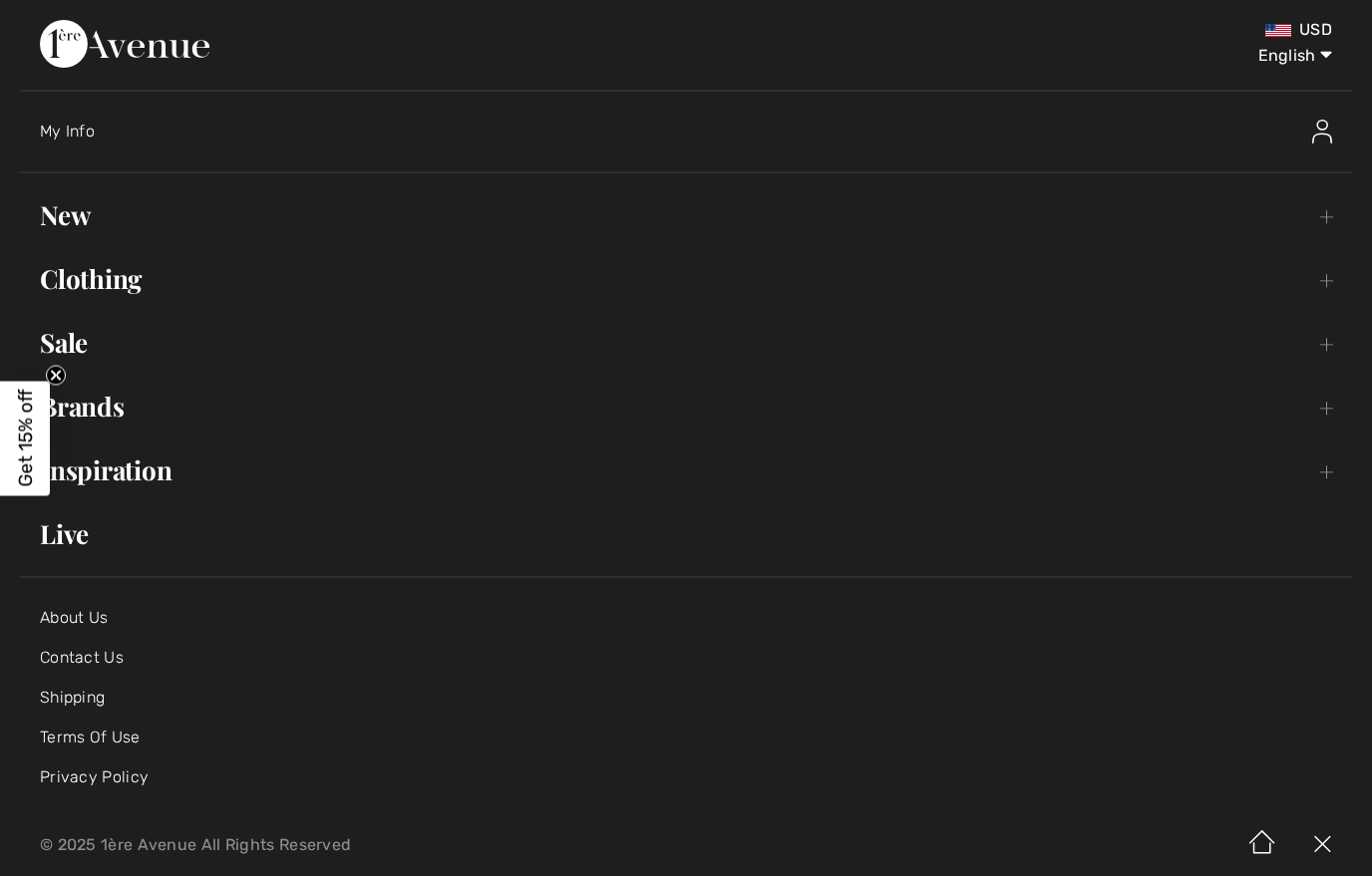 click on "Clothing Toggle submenu" at bounding box center [686, 279] 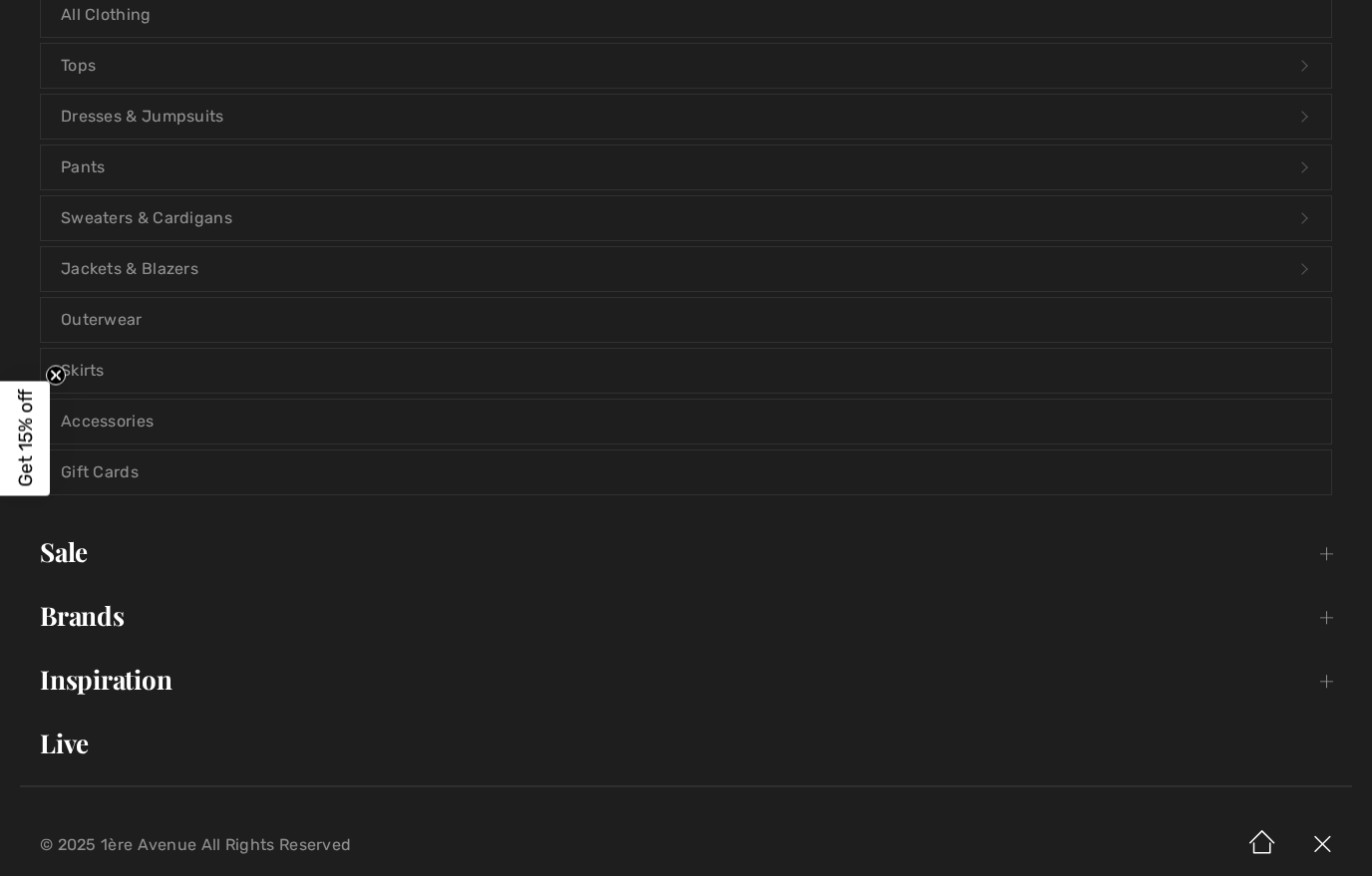 scroll, scrollTop: 320, scrollLeft: 0, axis: vertical 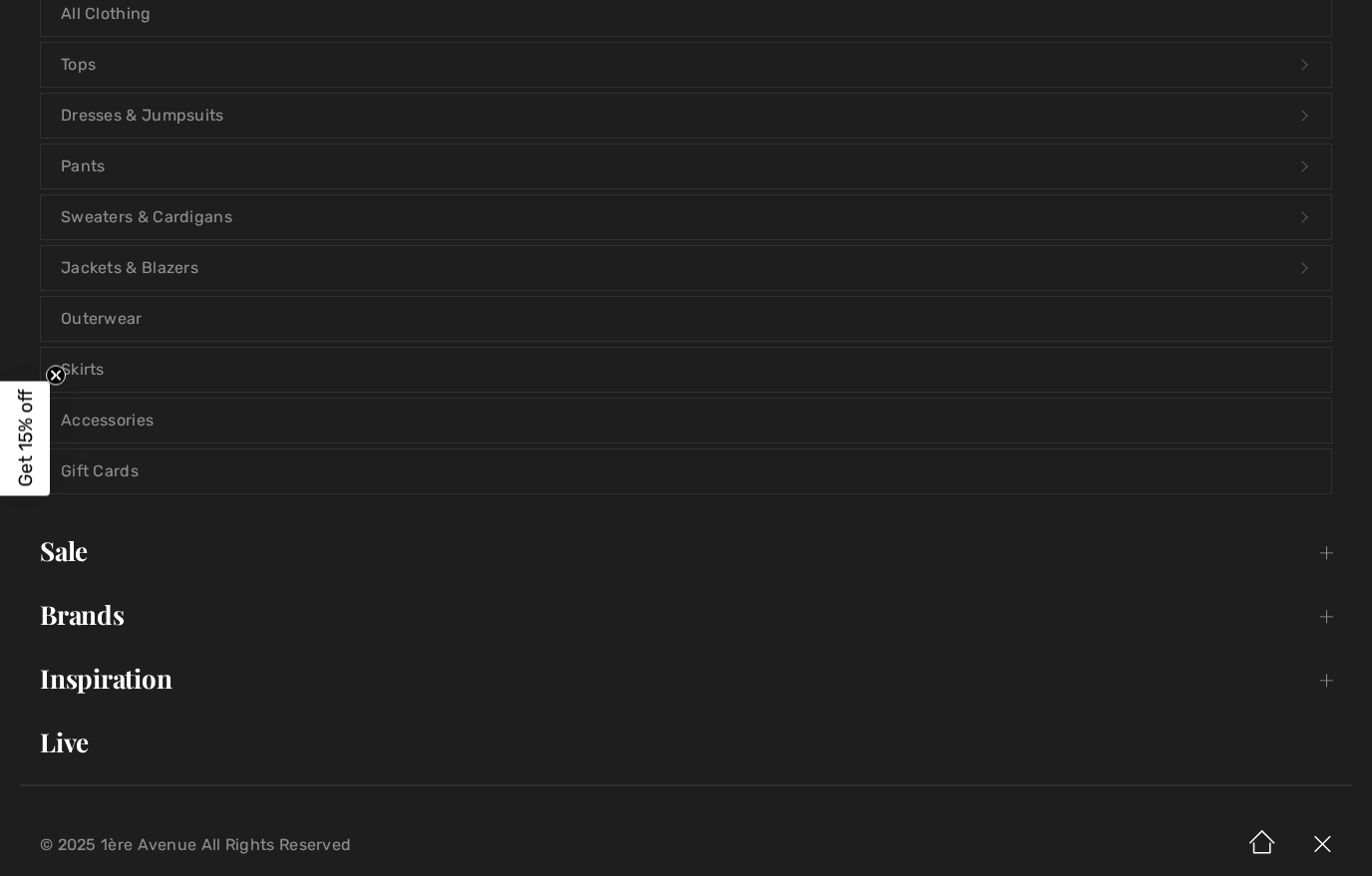 click on "Jackets & Blazers Open submenu" at bounding box center (686, 268) 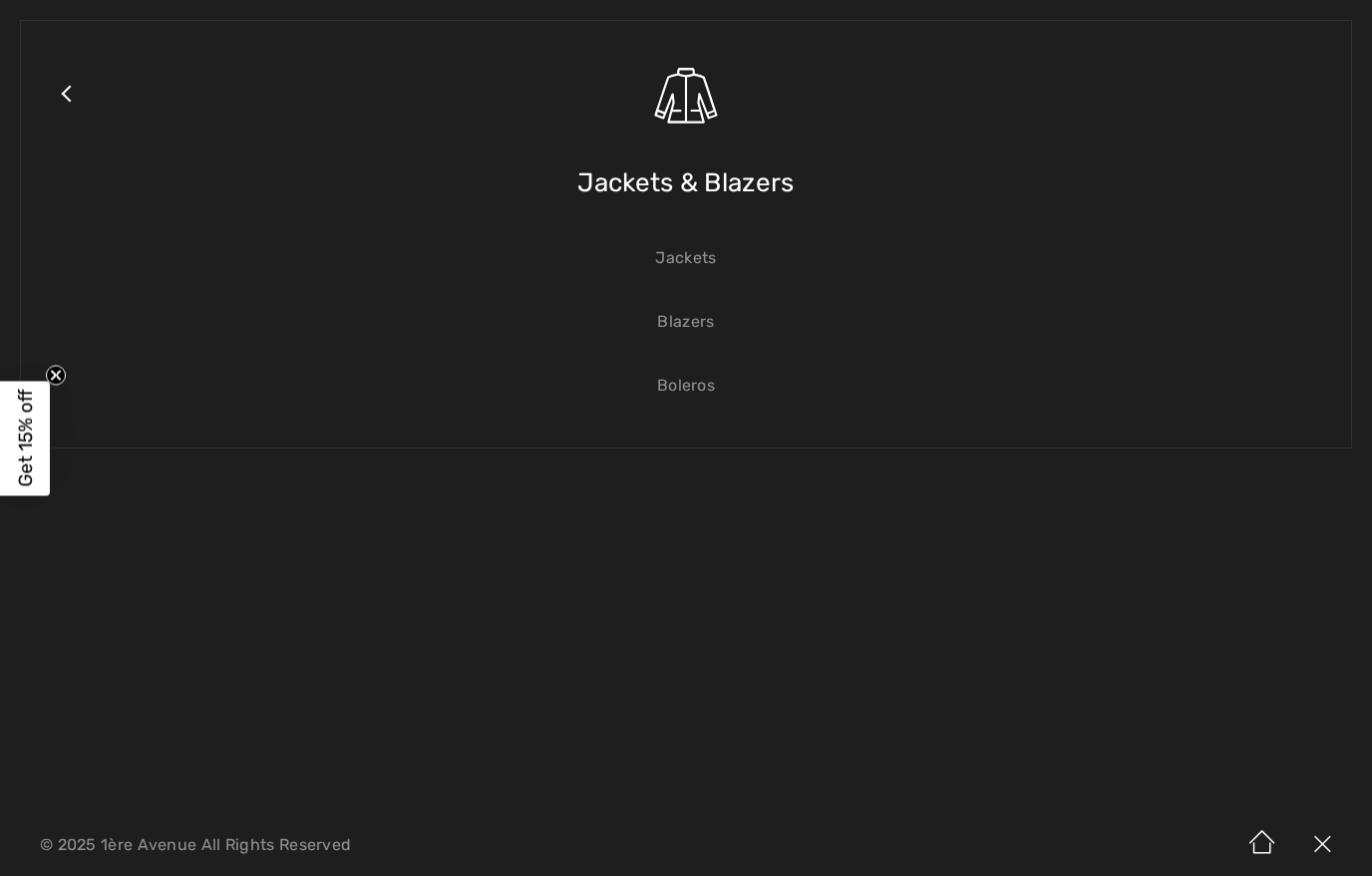 click on "Blazers" at bounding box center (686, 322) 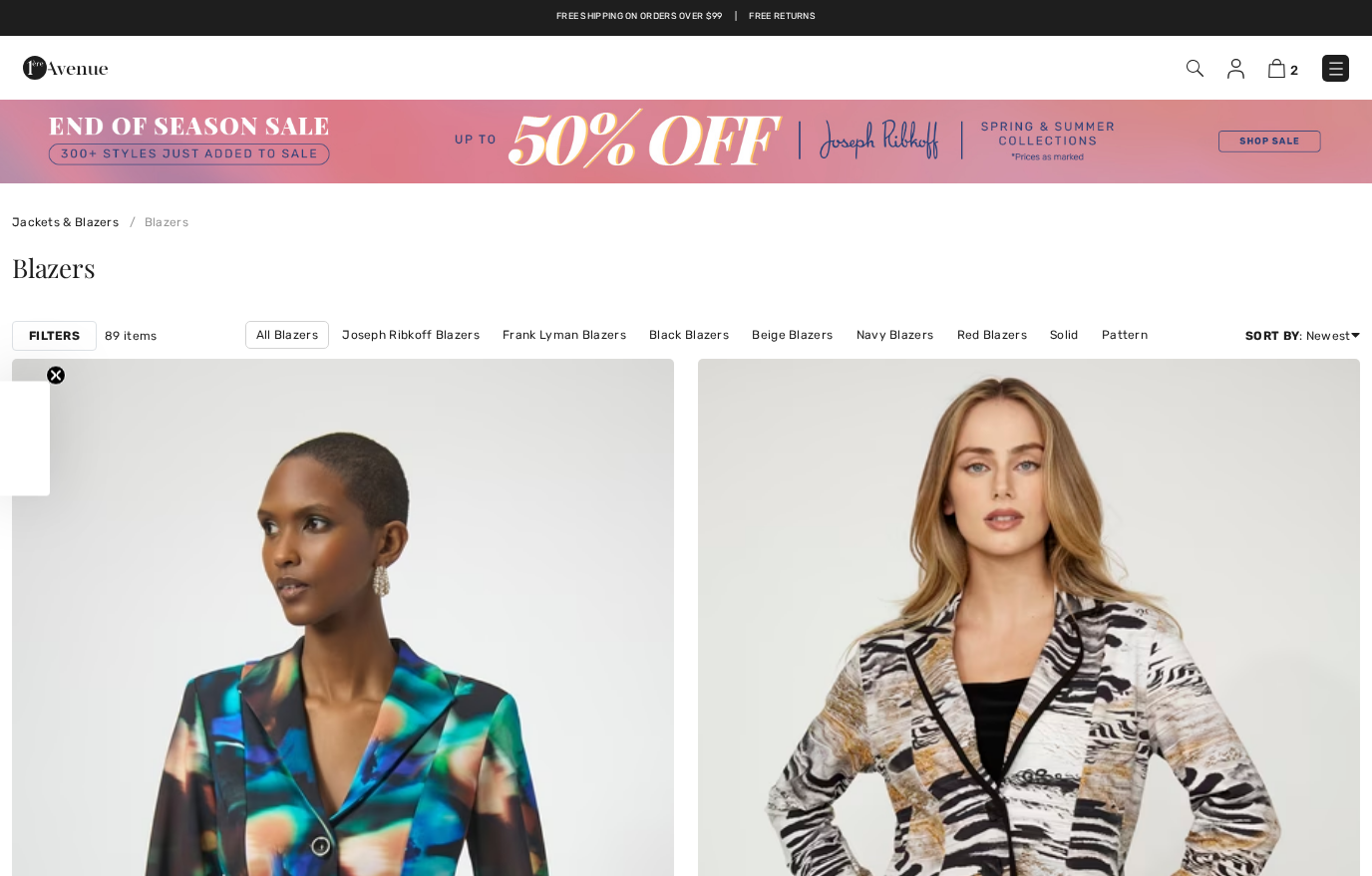 scroll, scrollTop: 0, scrollLeft: 0, axis: both 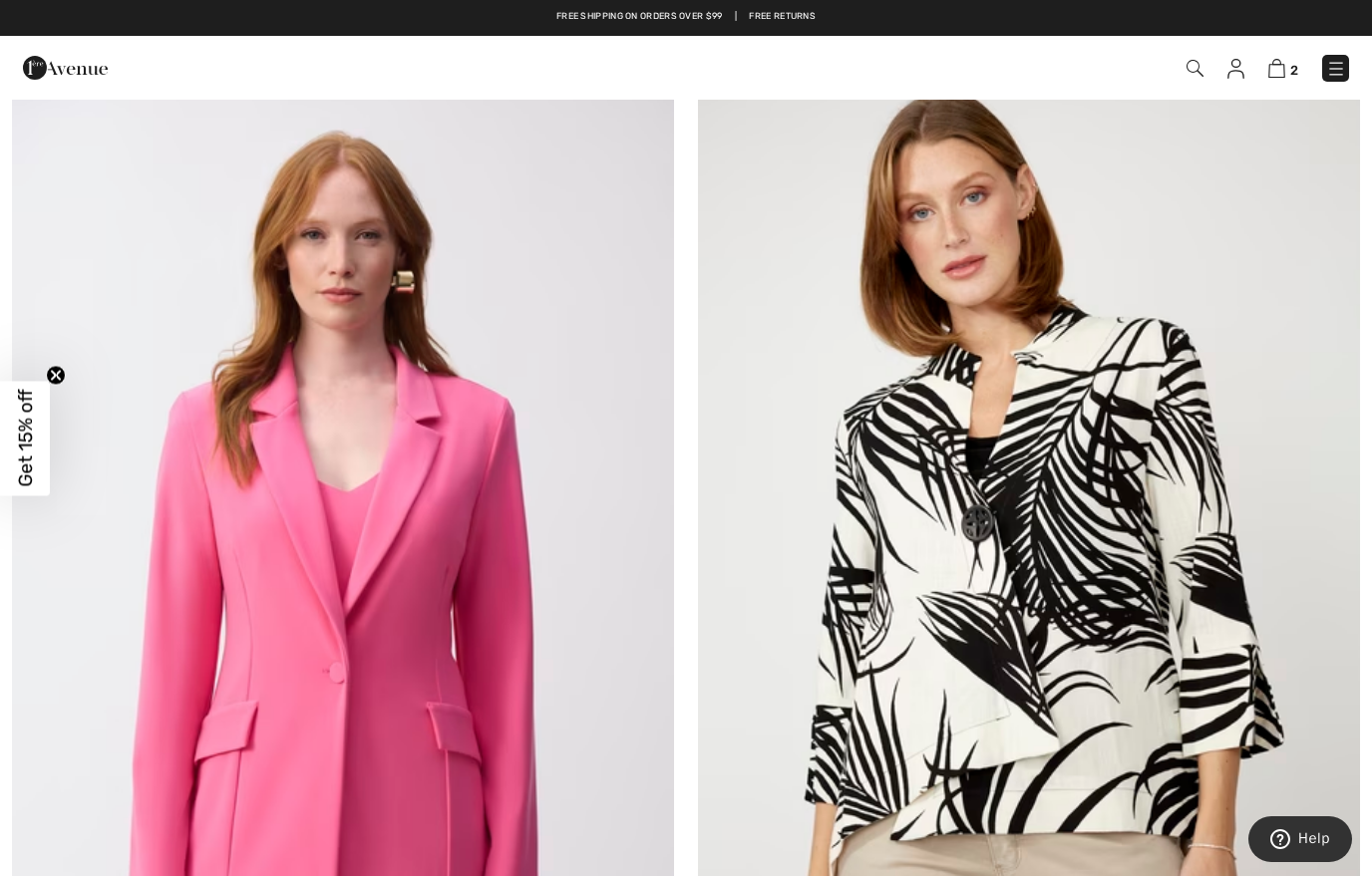 click on "2
Checkout" at bounding box center [968, 68] 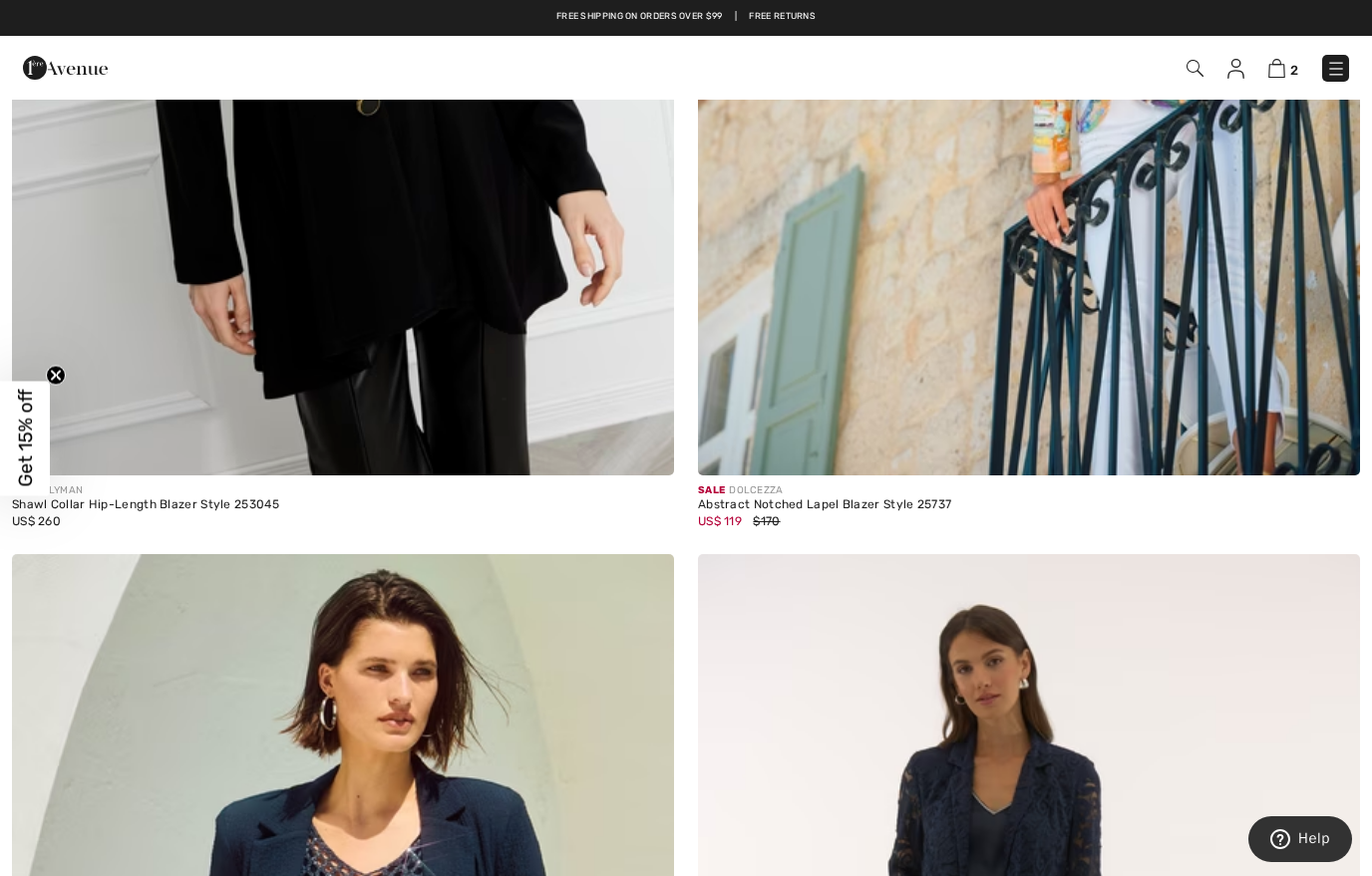 scroll, scrollTop: 11796, scrollLeft: 0, axis: vertical 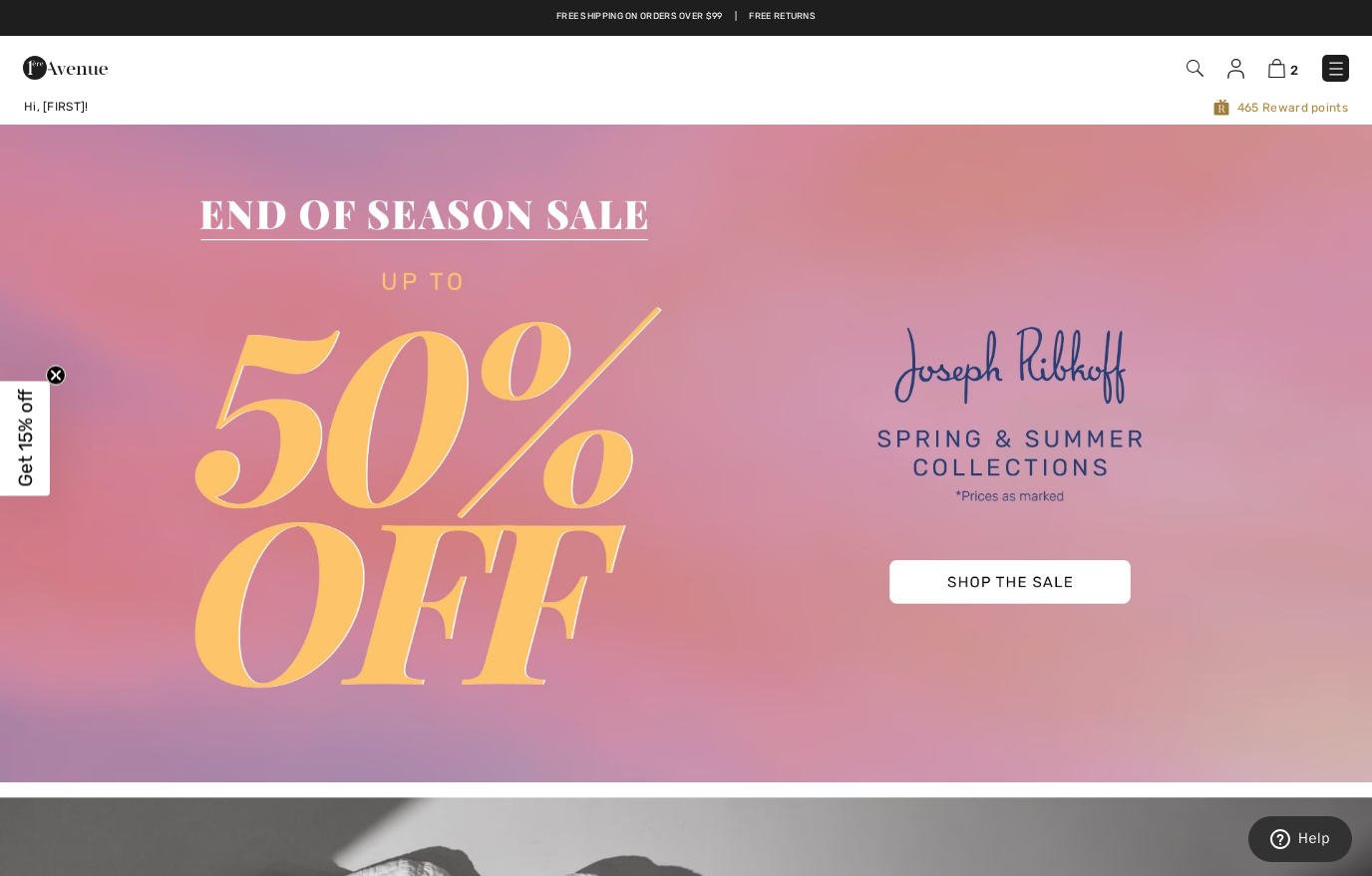 click at bounding box center [1336, 69] 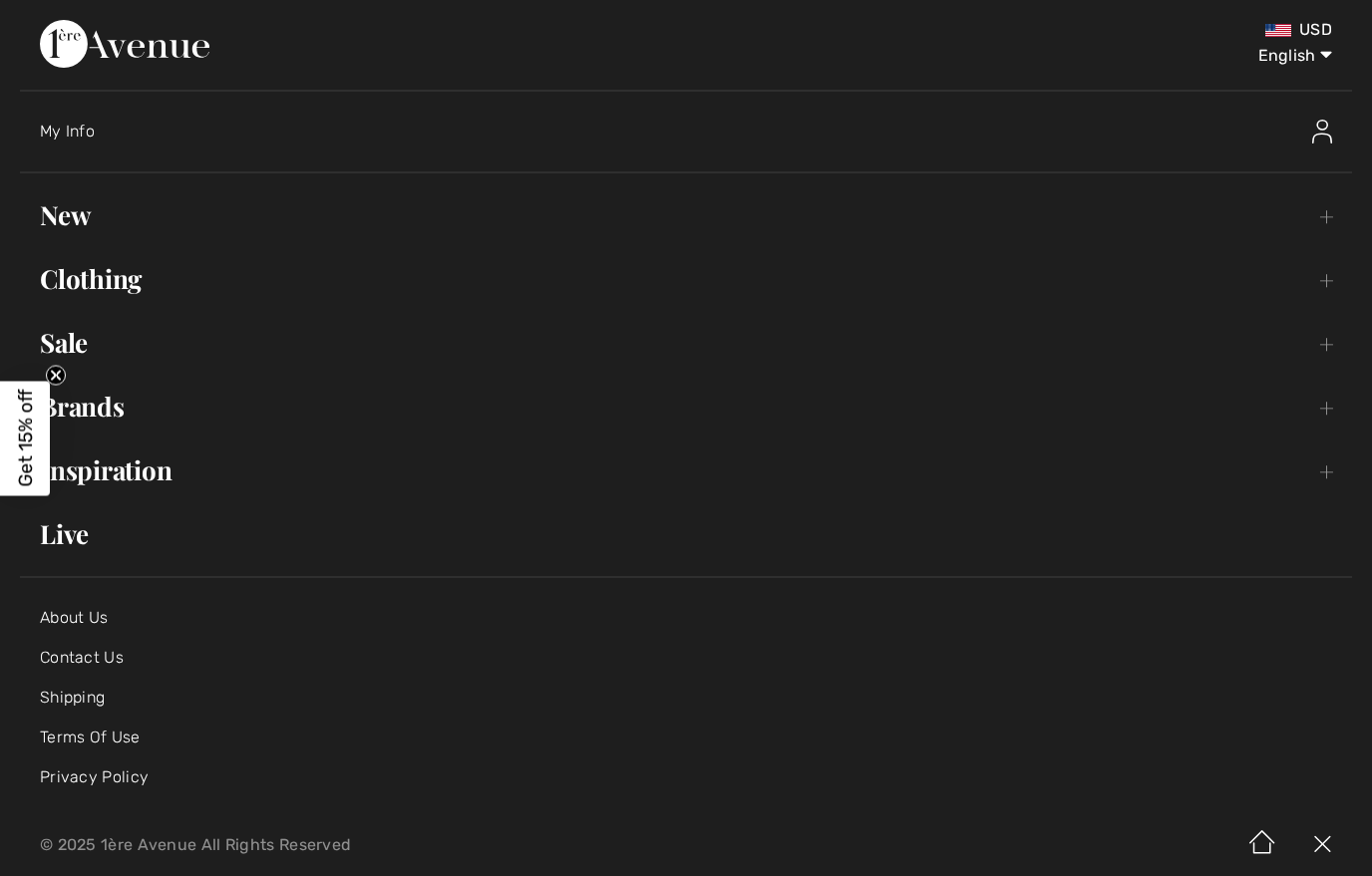 click on "New Toggle submenu" at bounding box center (686, 215) 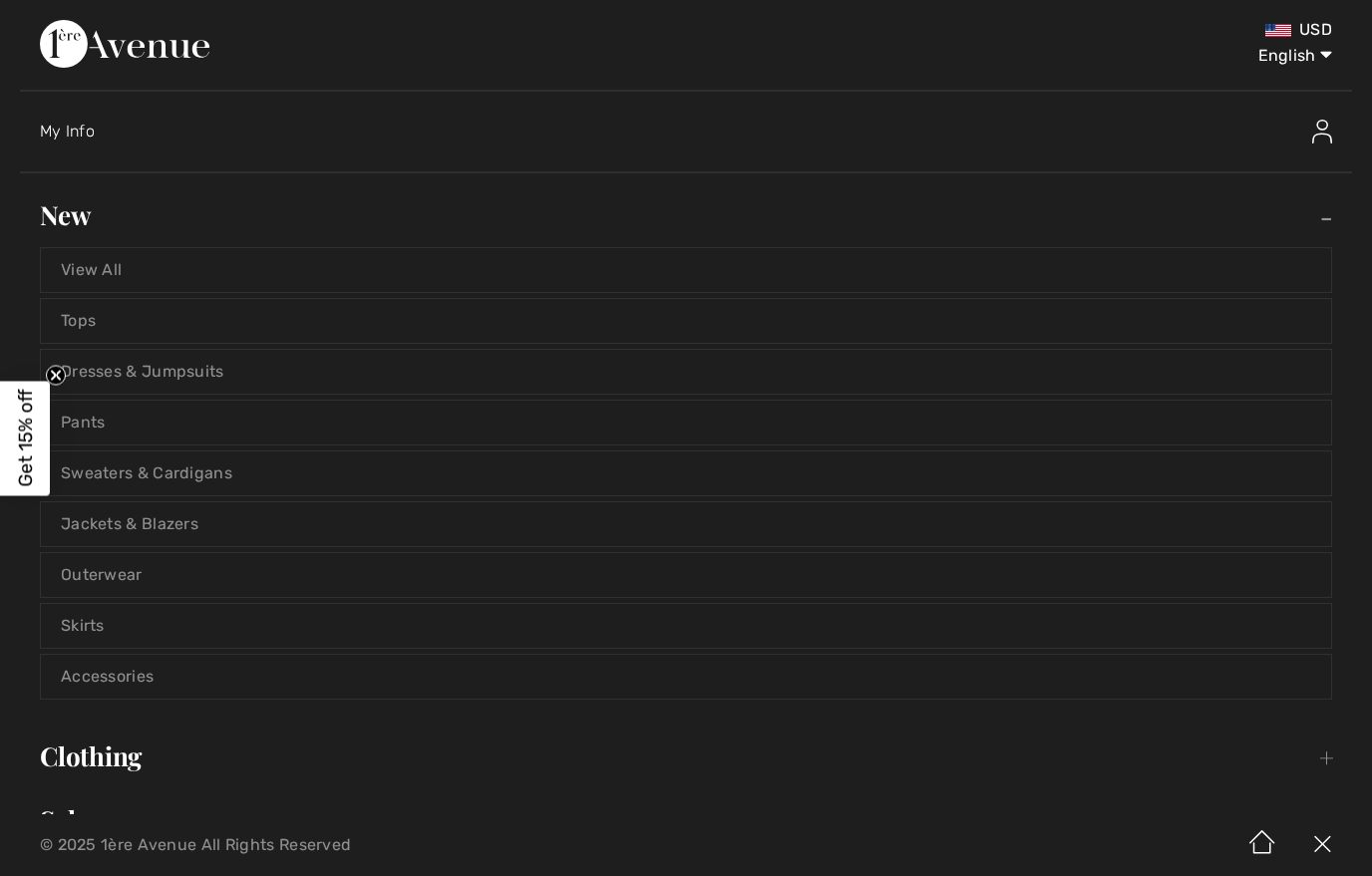 click on "Sweaters & Cardigans" at bounding box center [686, 473] 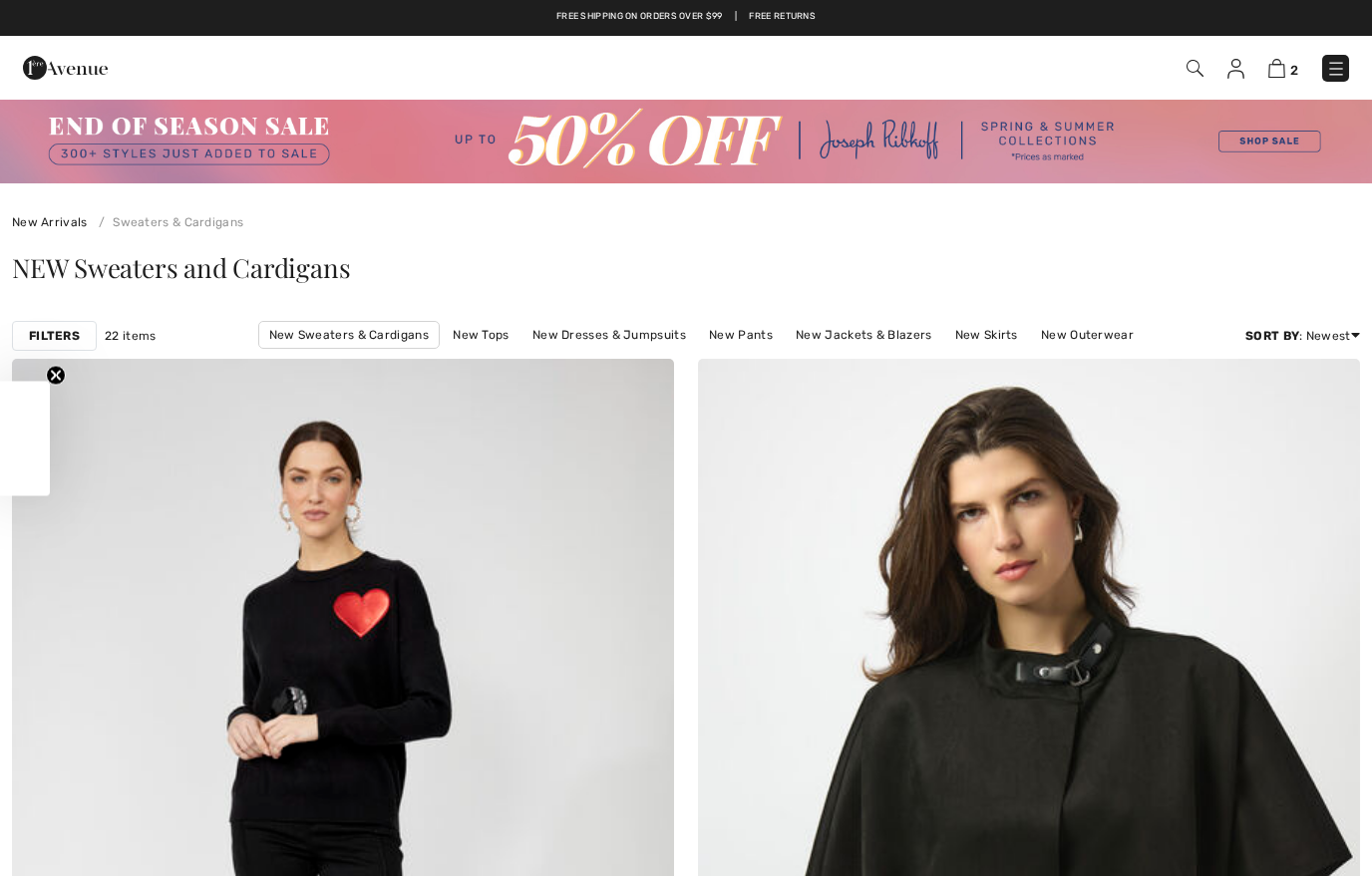 scroll, scrollTop: 0, scrollLeft: 0, axis: both 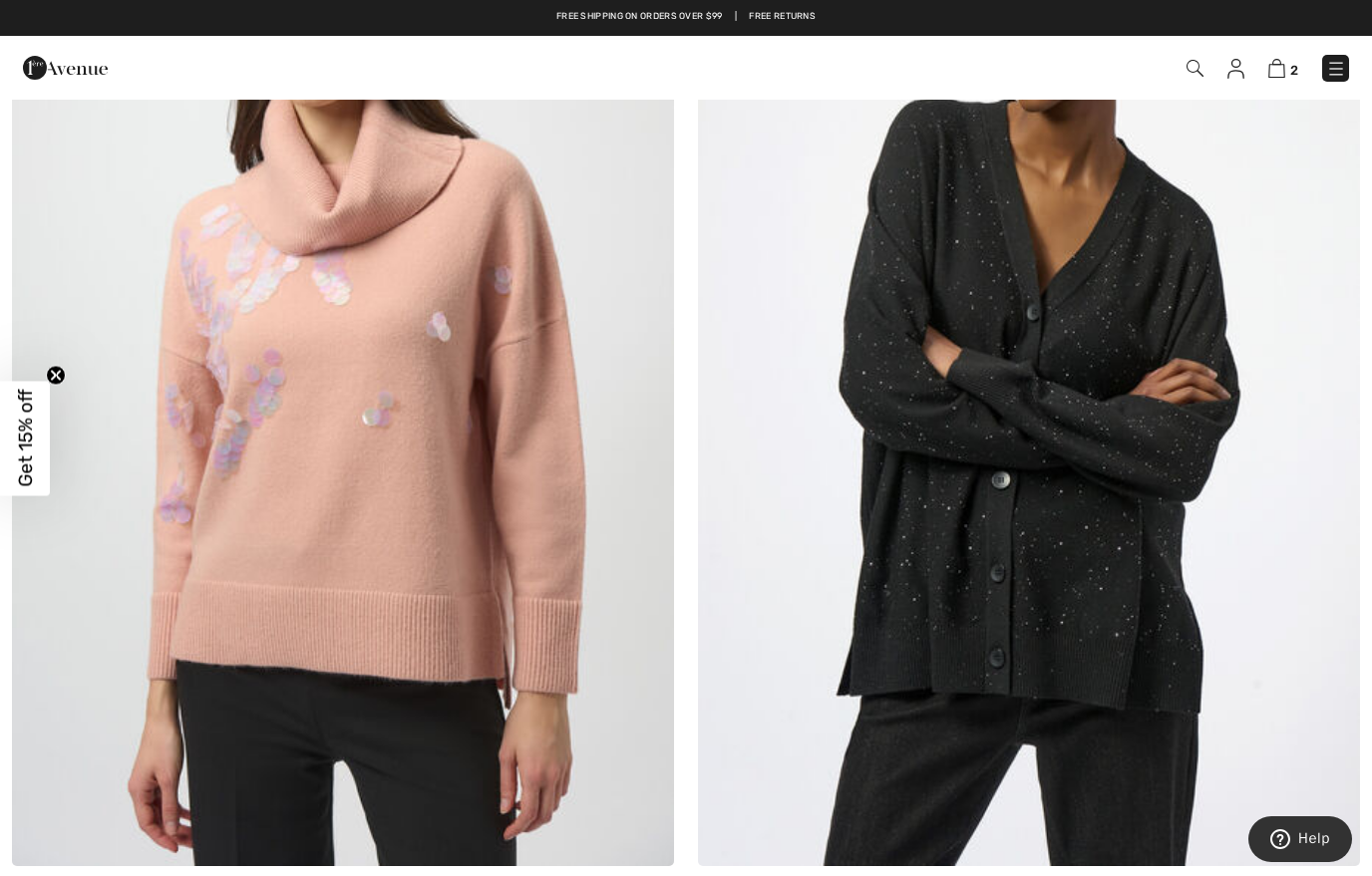 click at bounding box center [1336, 69] 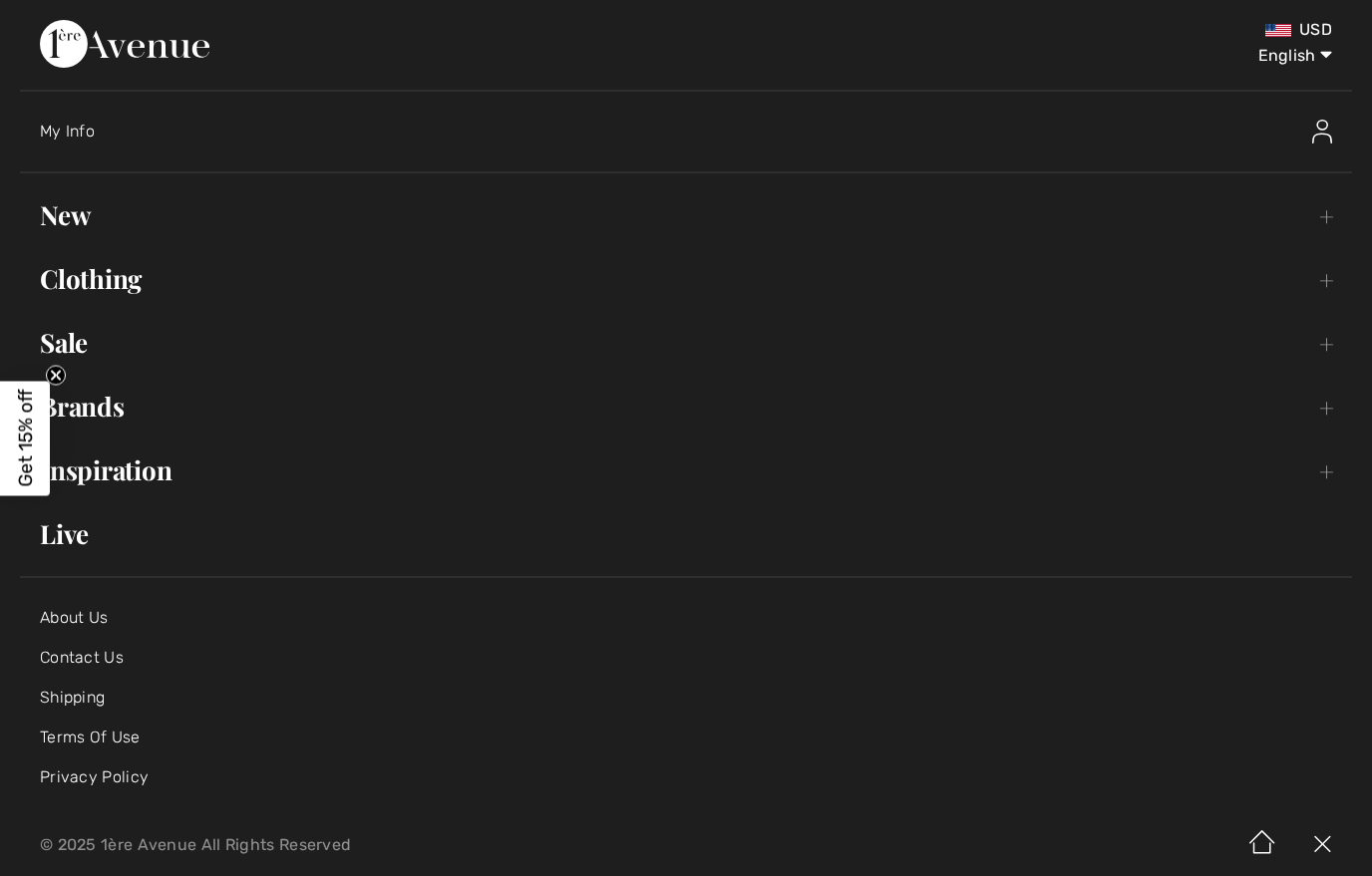 scroll, scrollTop: 0, scrollLeft: 0, axis: both 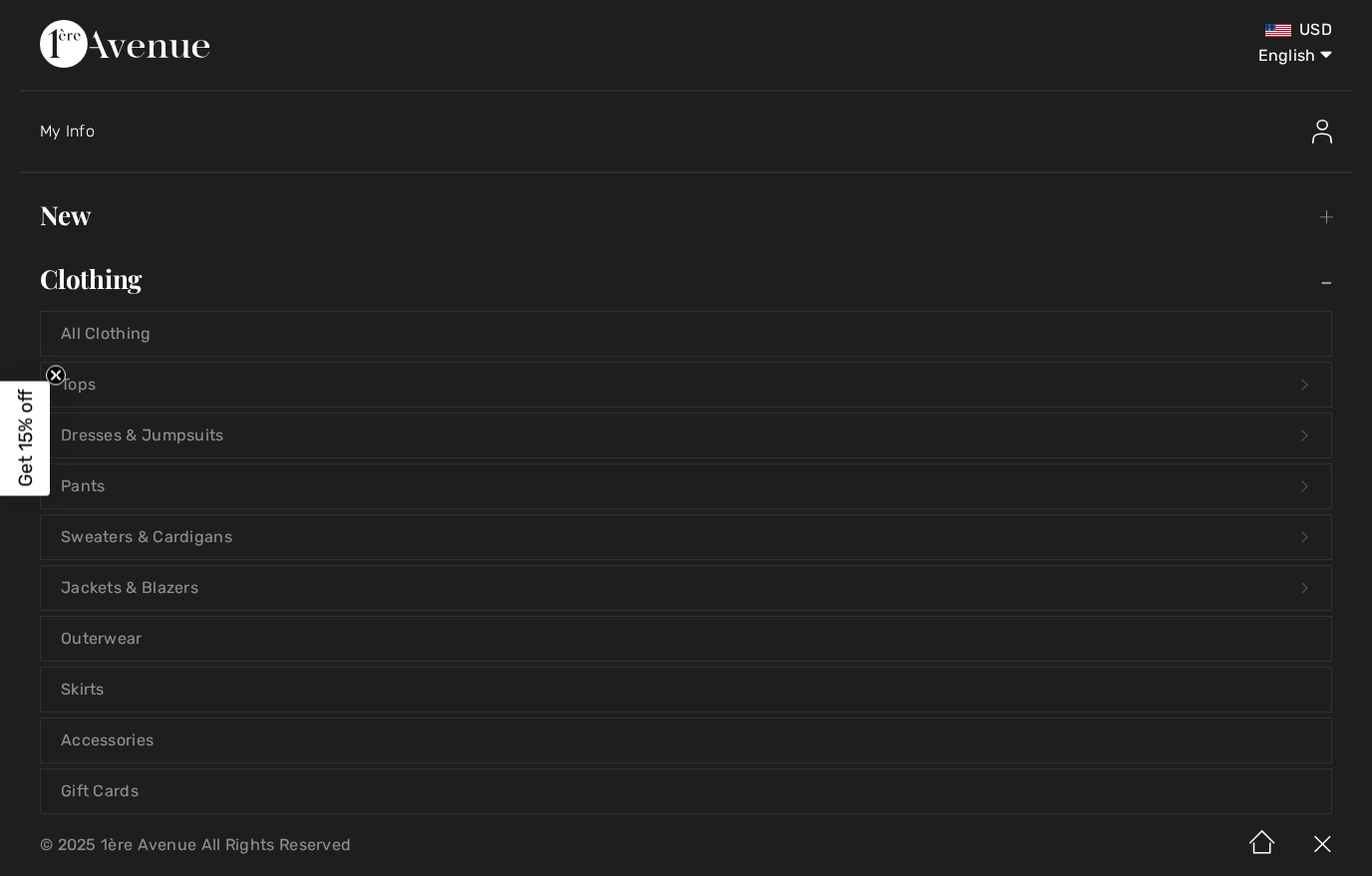 click on "Jackets & Blazers Open submenu" at bounding box center [686, 588] 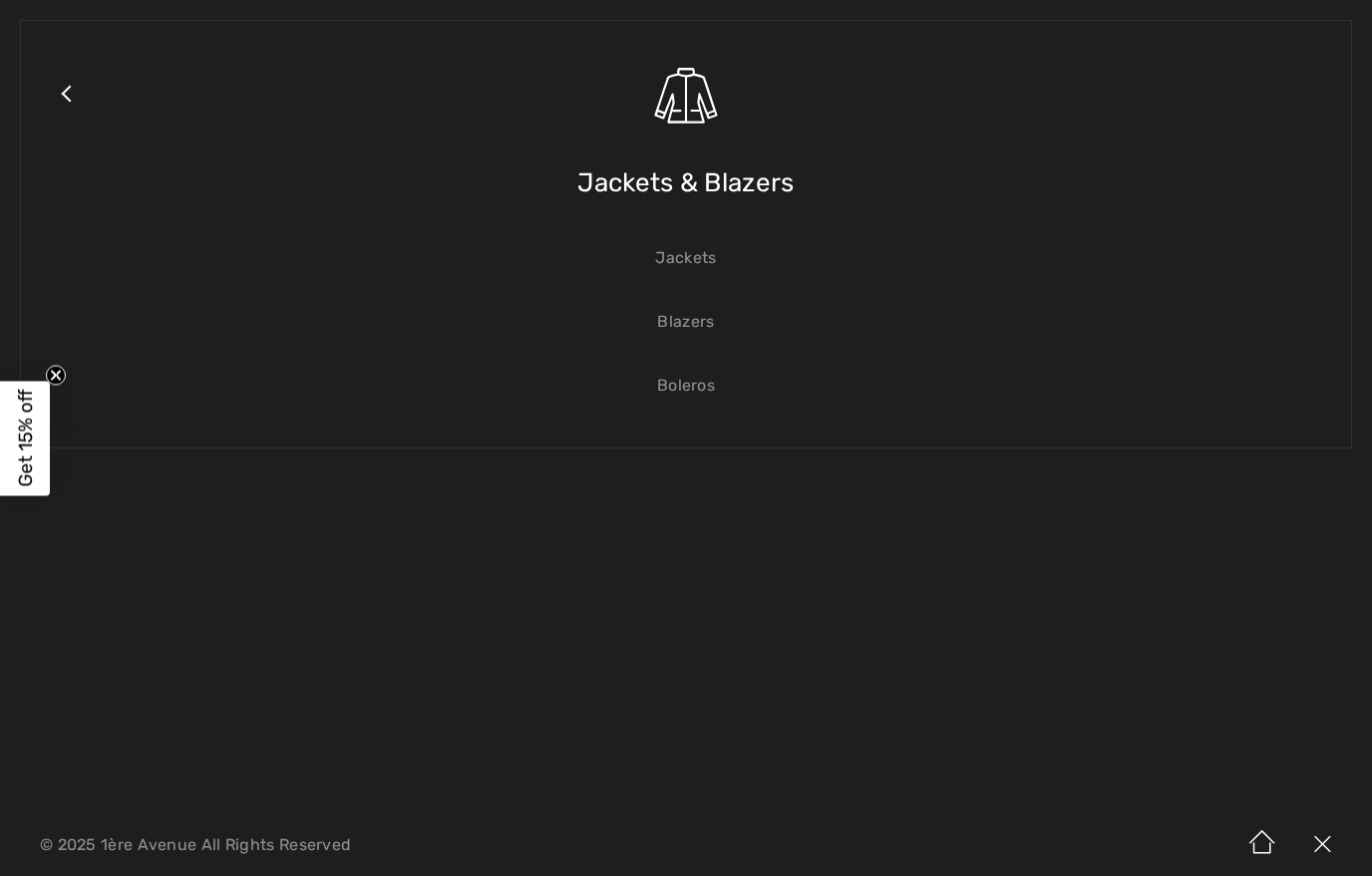 click on "Jackets" at bounding box center [686, 258] 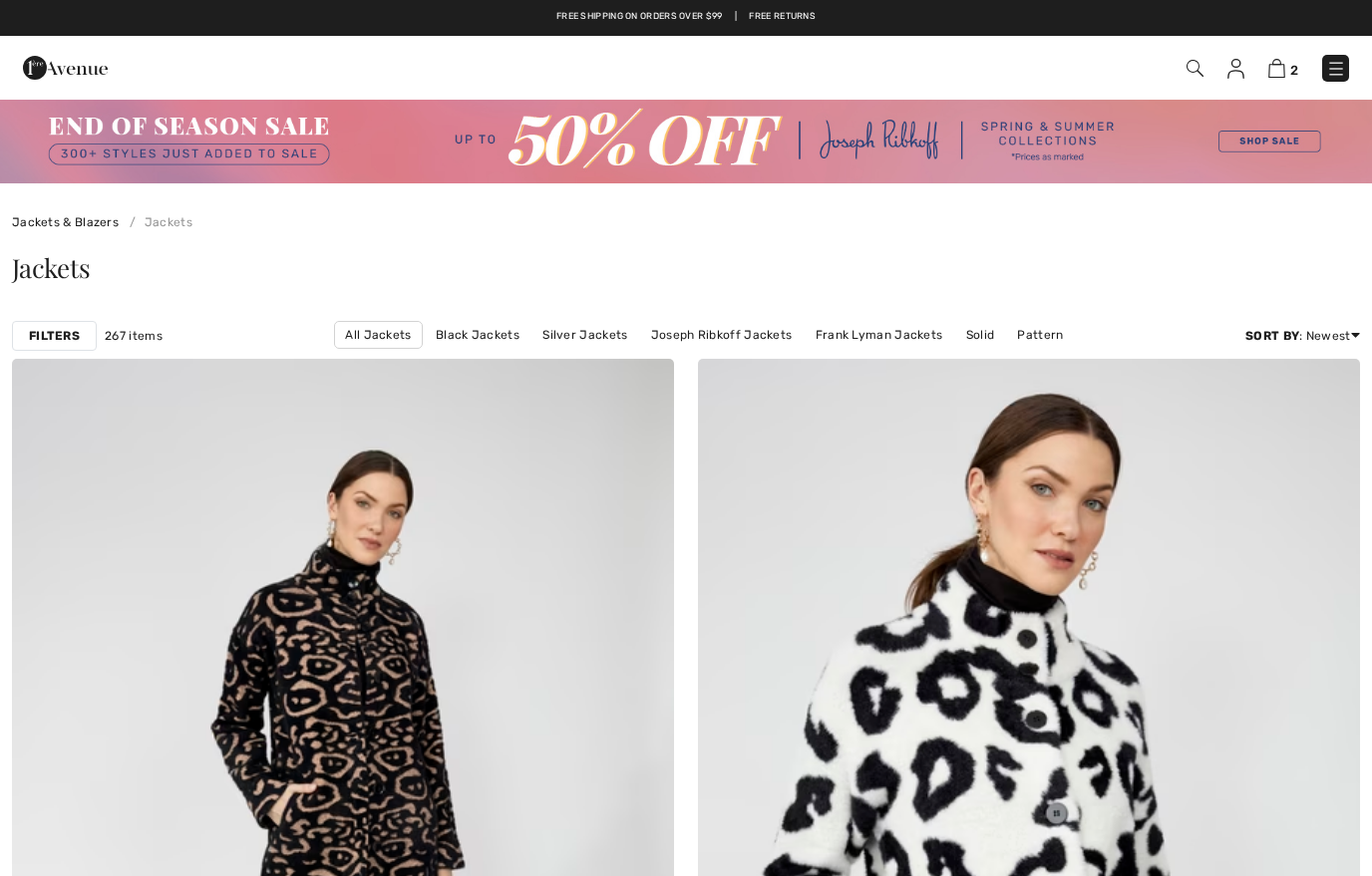 scroll, scrollTop: 0, scrollLeft: 0, axis: both 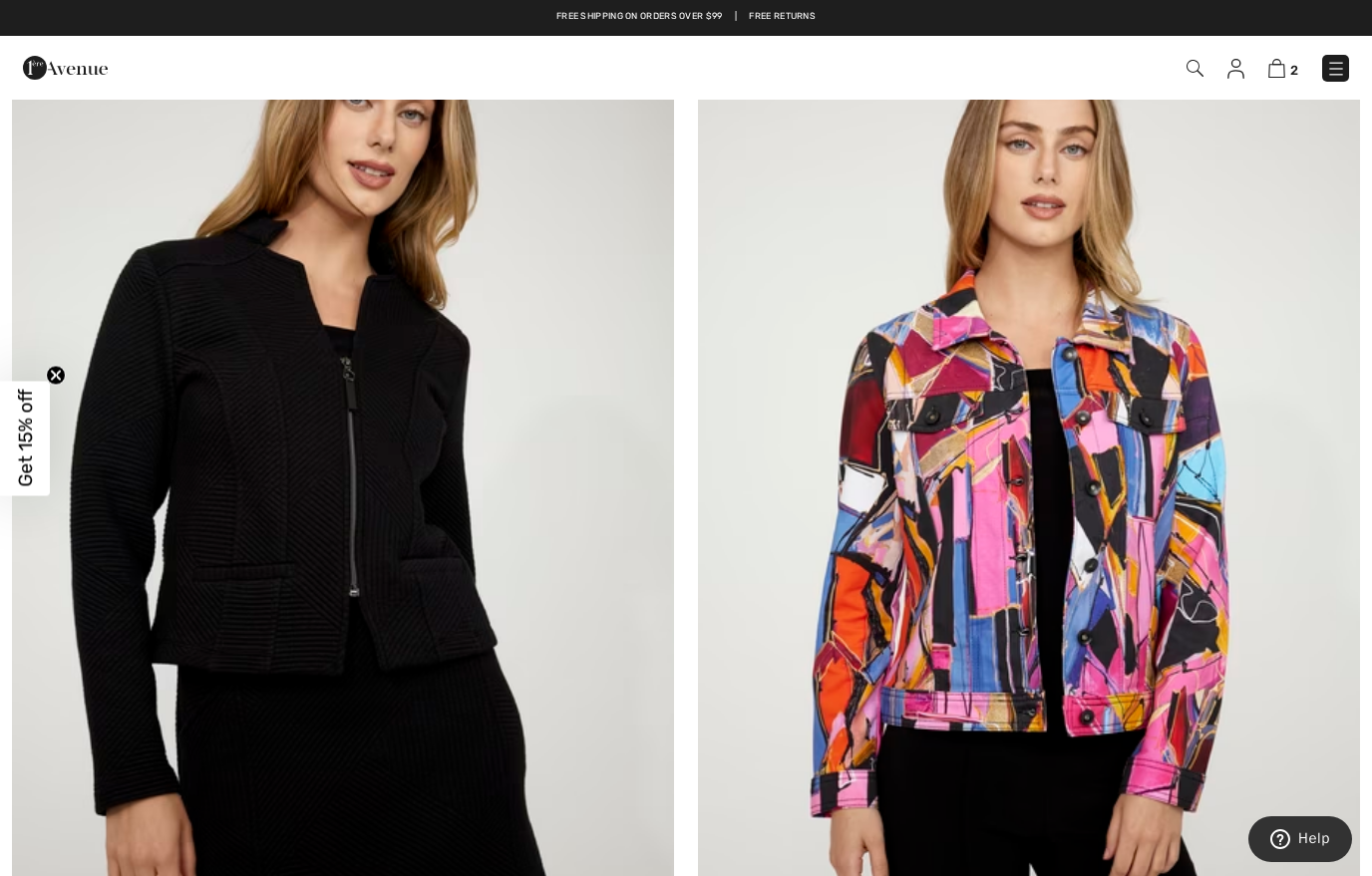 click at bounding box center (1029, 515) 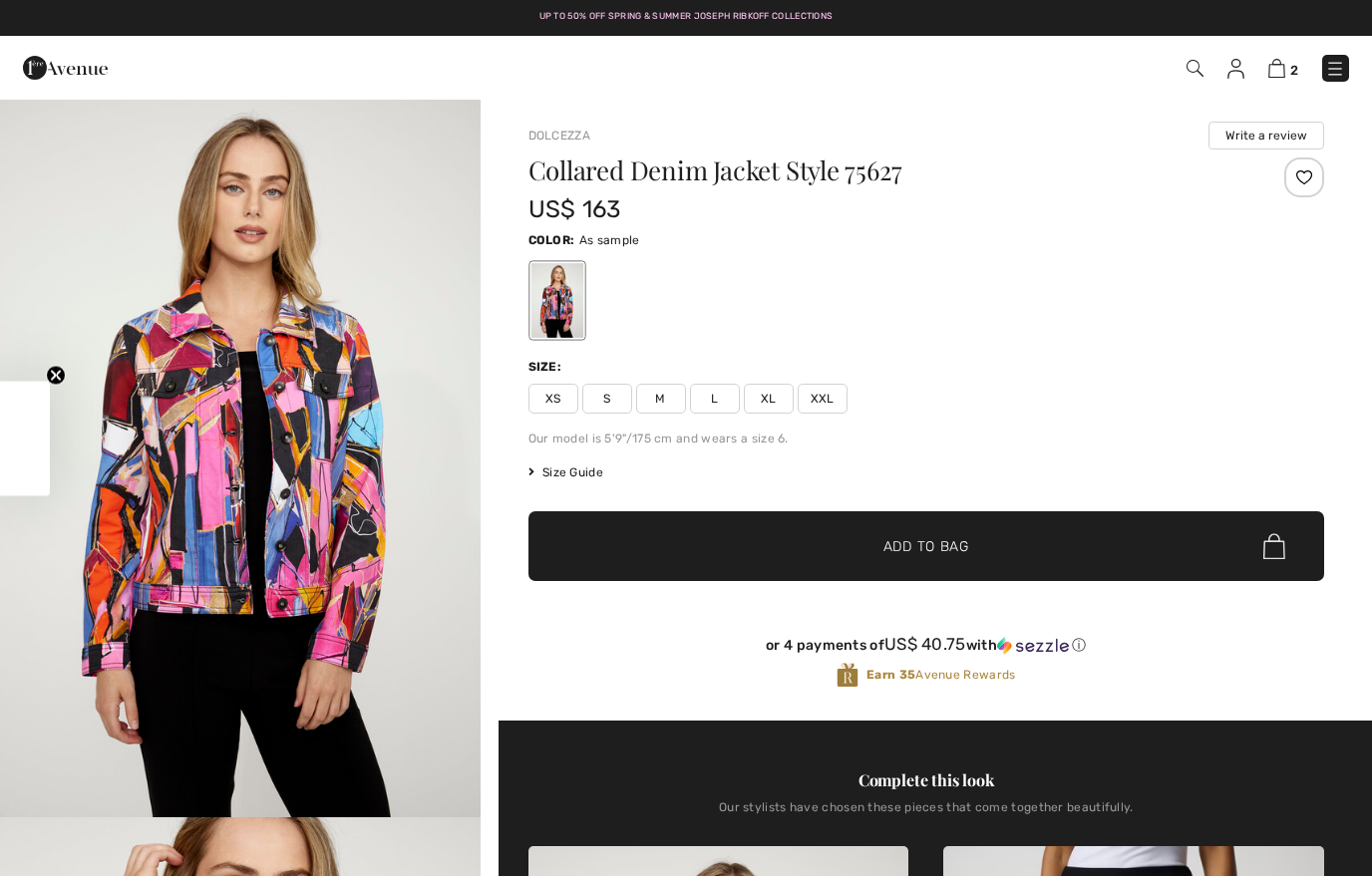 scroll, scrollTop: 0, scrollLeft: 0, axis: both 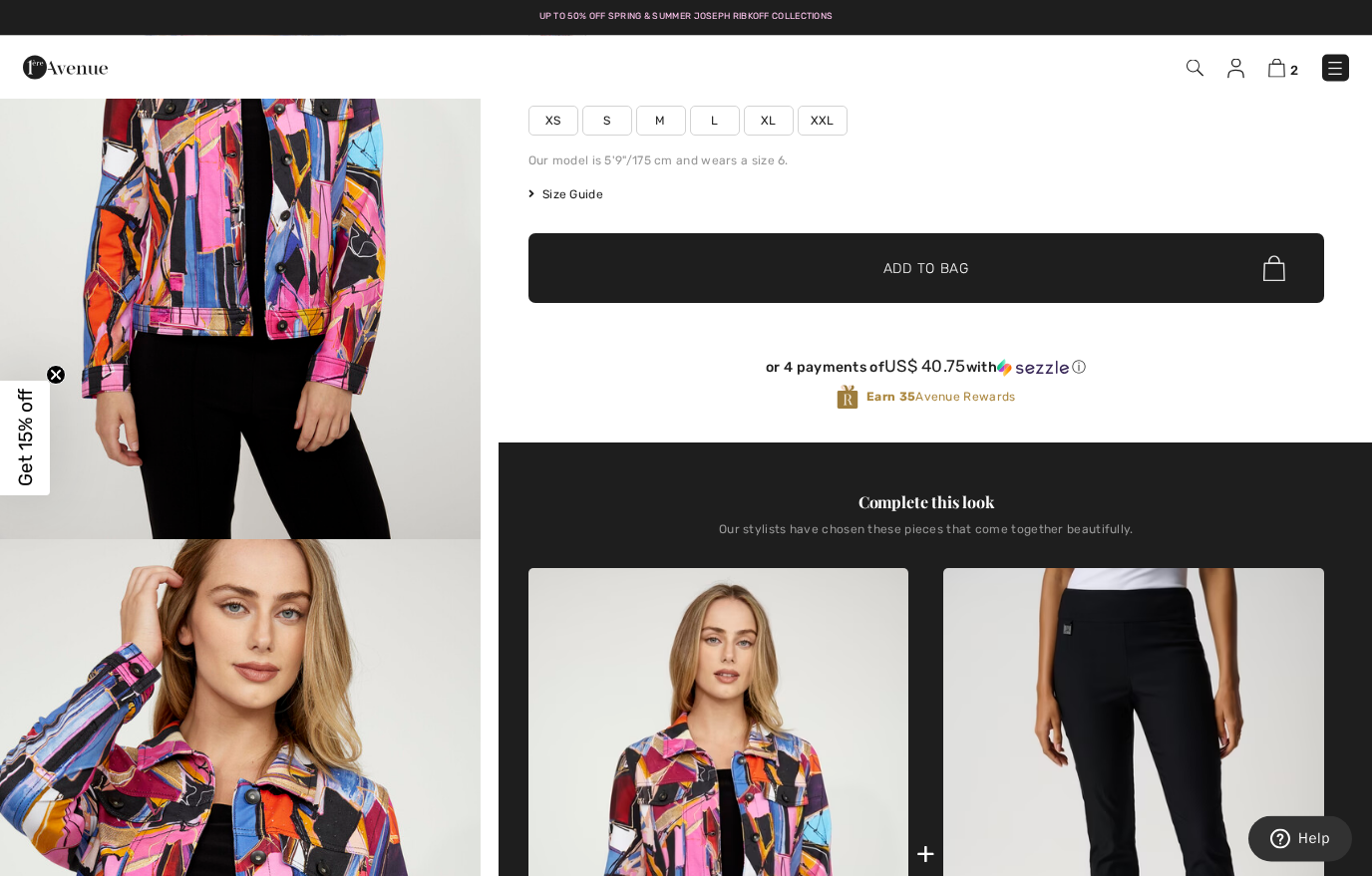 click at bounding box center [240, 180] 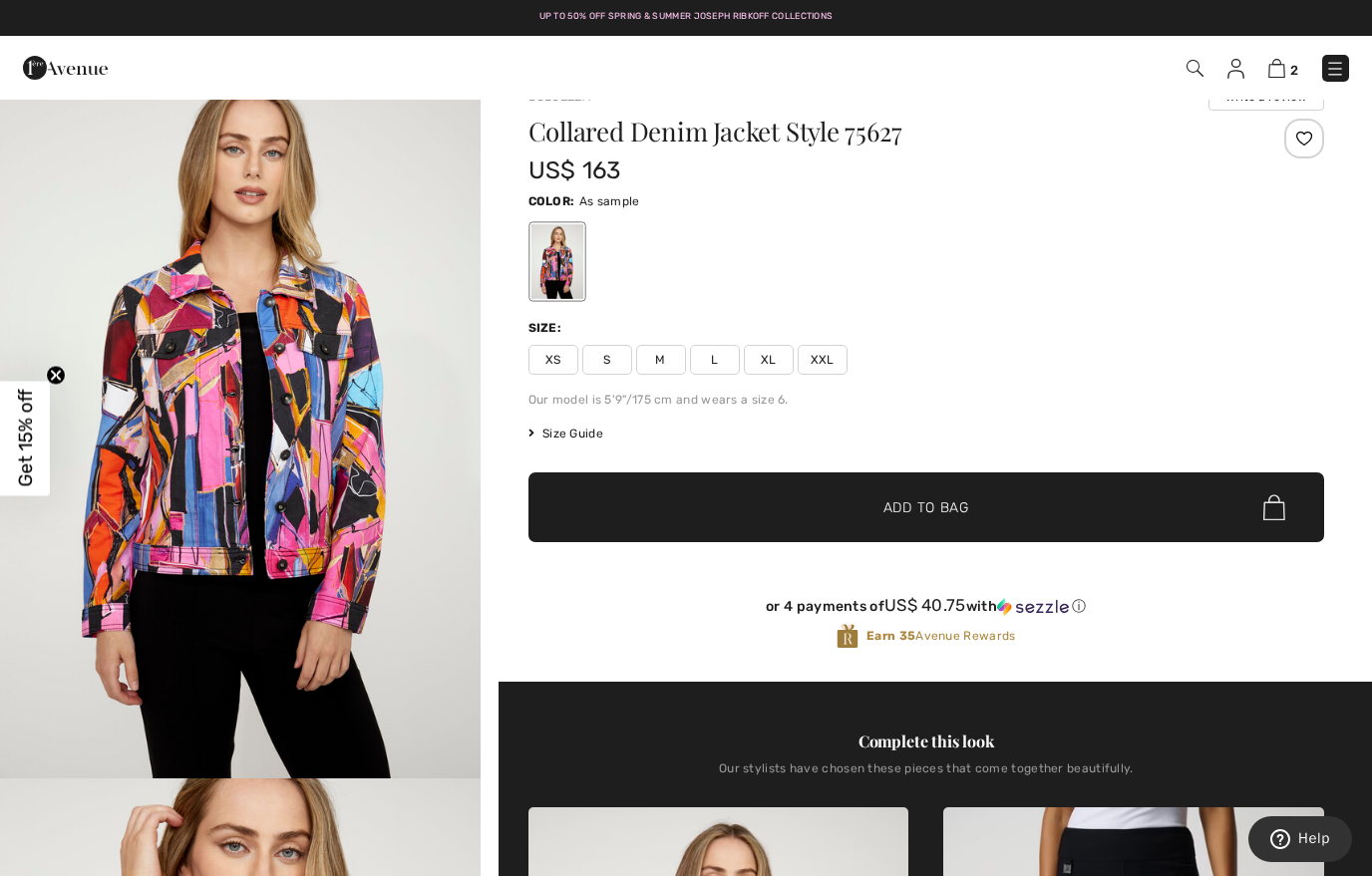 scroll, scrollTop: 37, scrollLeft: 0, axis: vertical 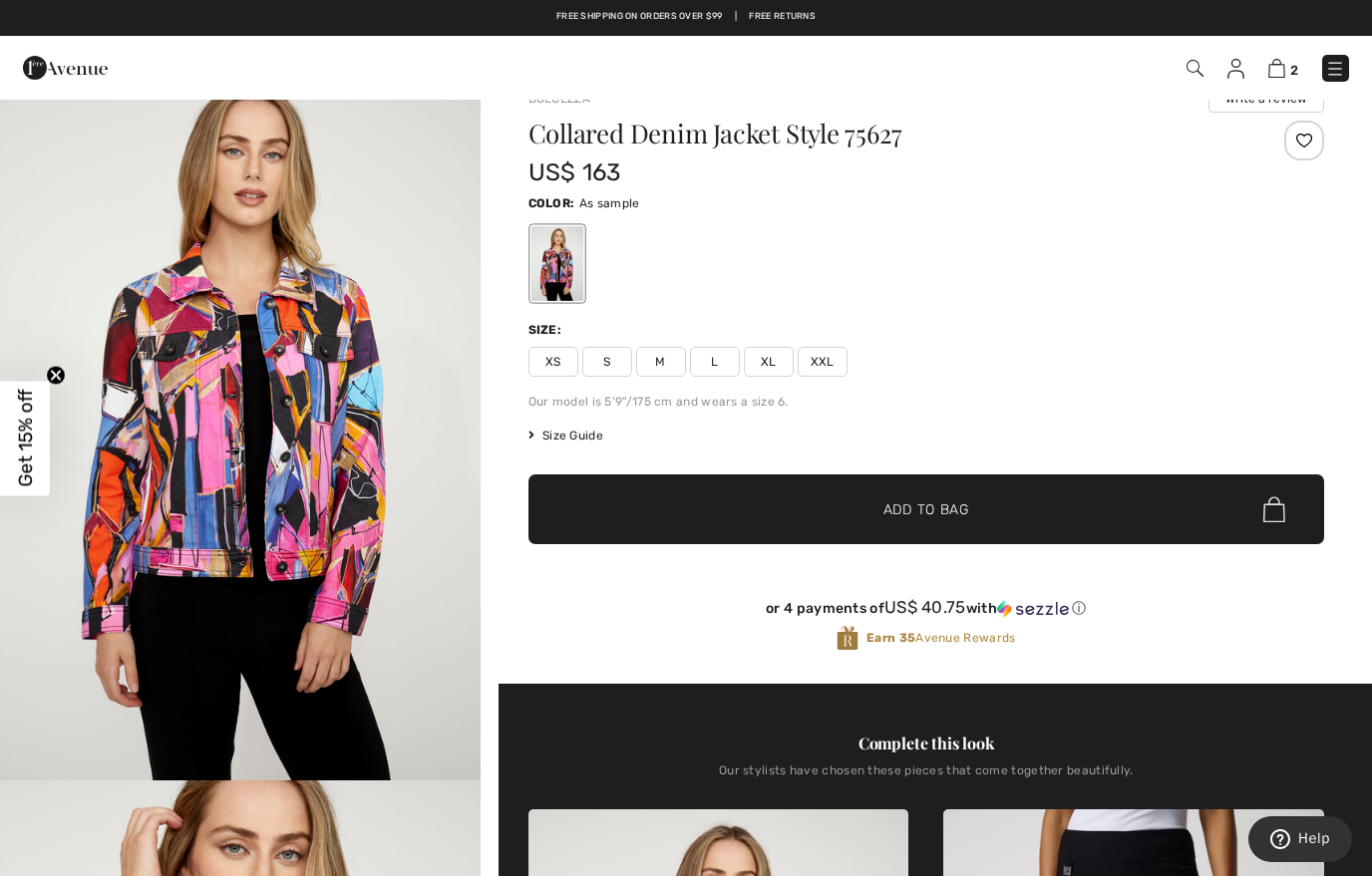 click on "L" at bounding box center (715, 362) 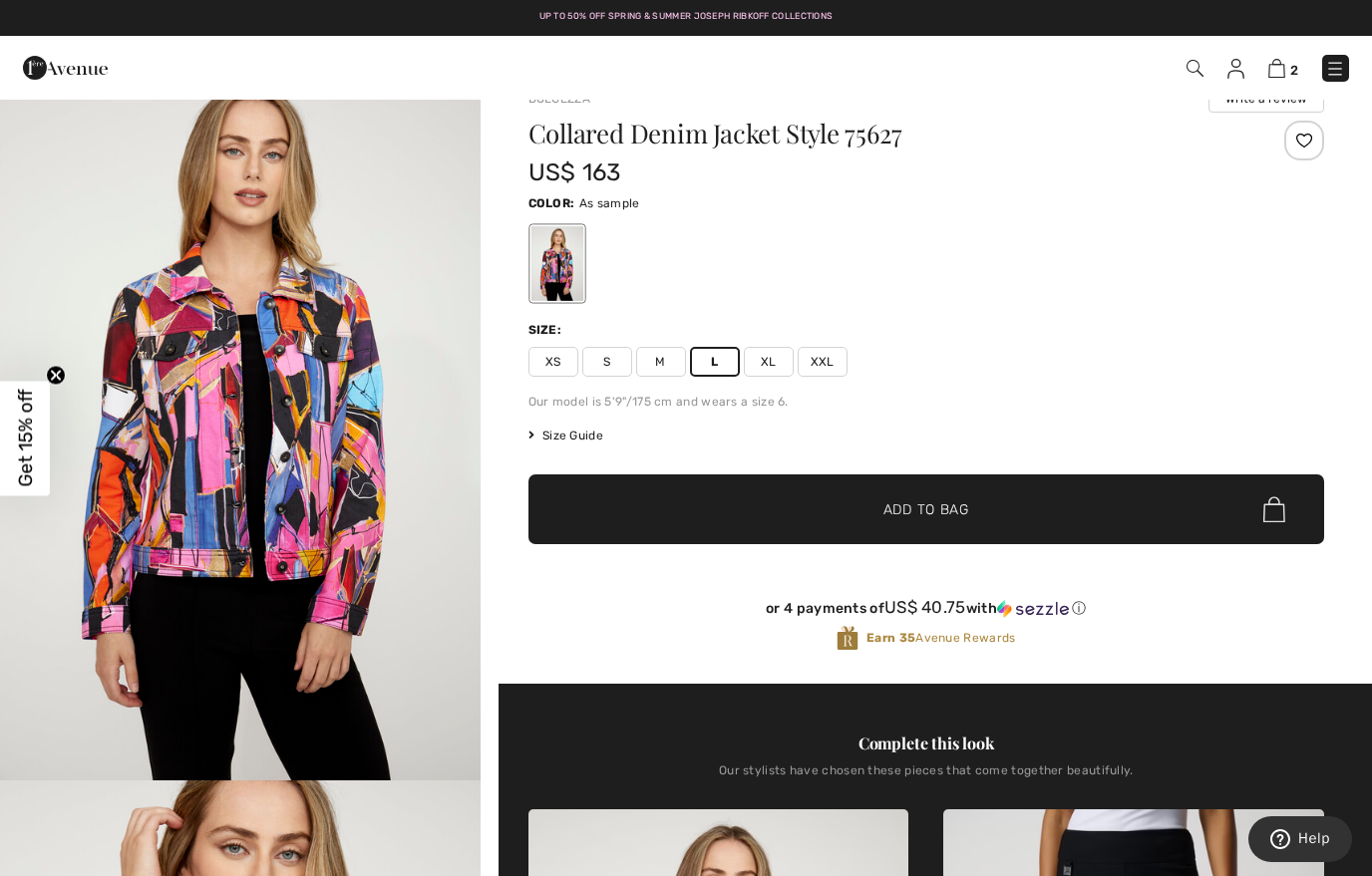 click on "Add to Bag" at bounding box center (926, 509) 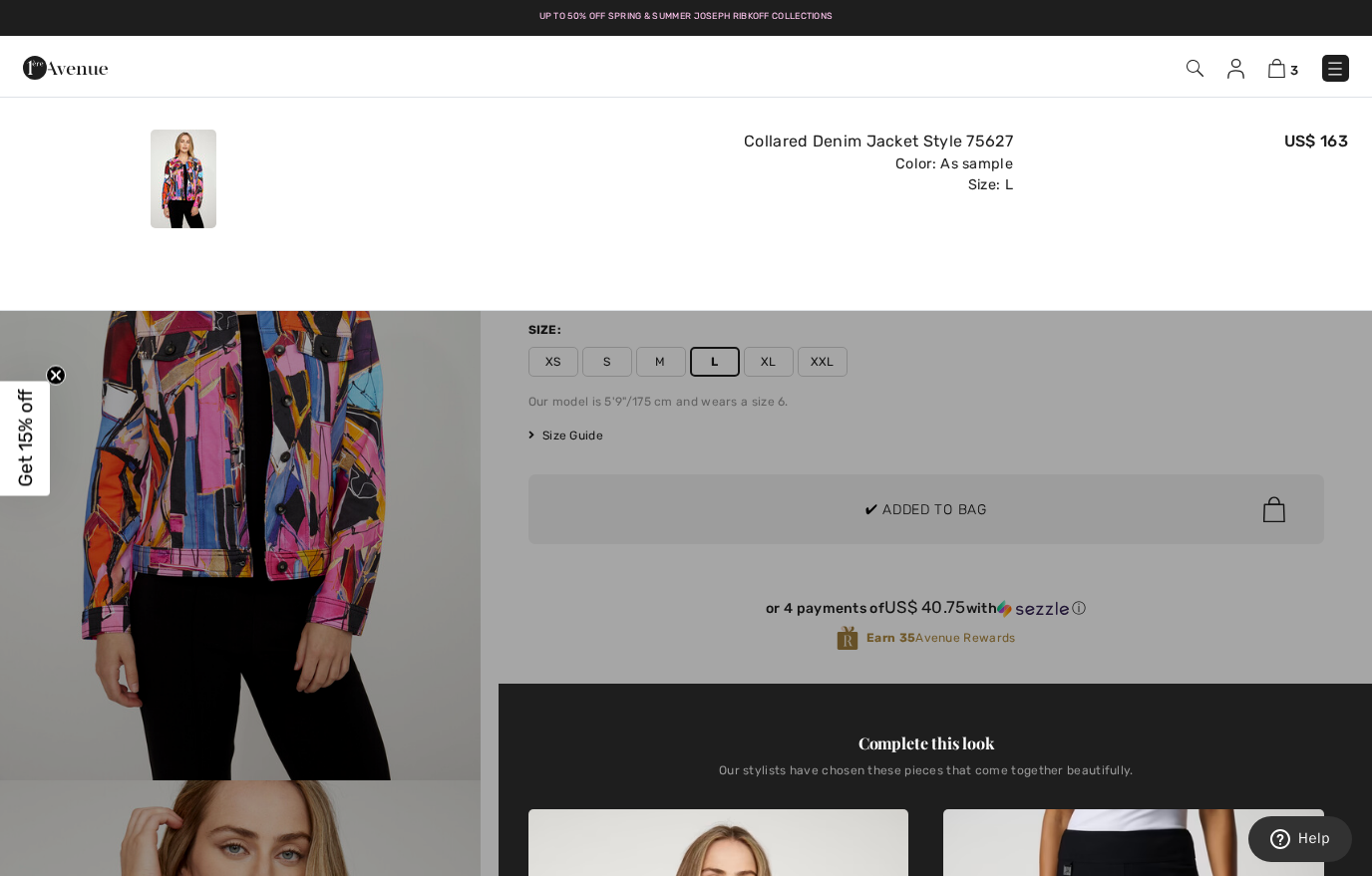 scroll, scrollTop: 0, scrollLeft: 0, axis: both 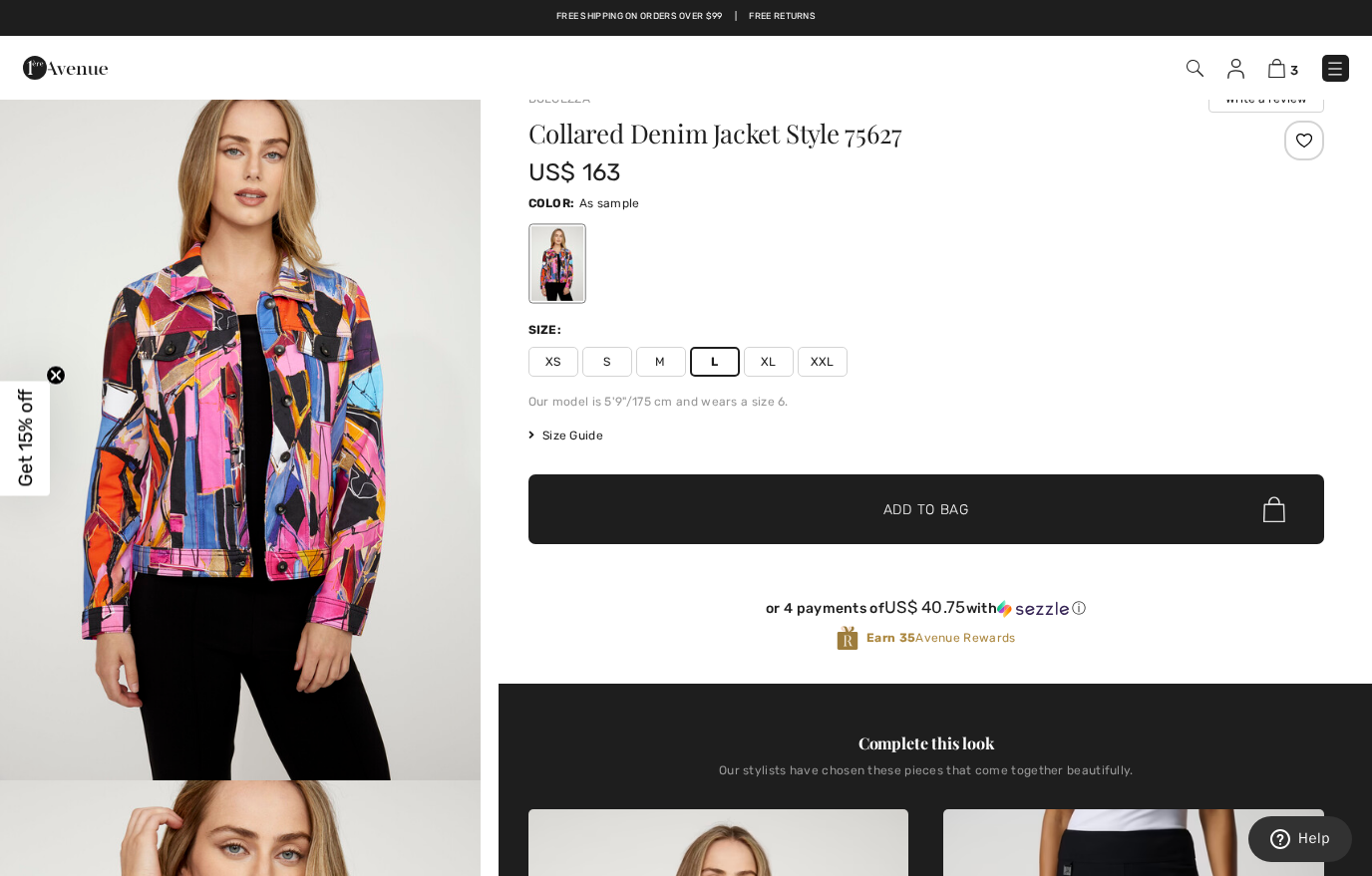 click at bounding box center [1304, 141] 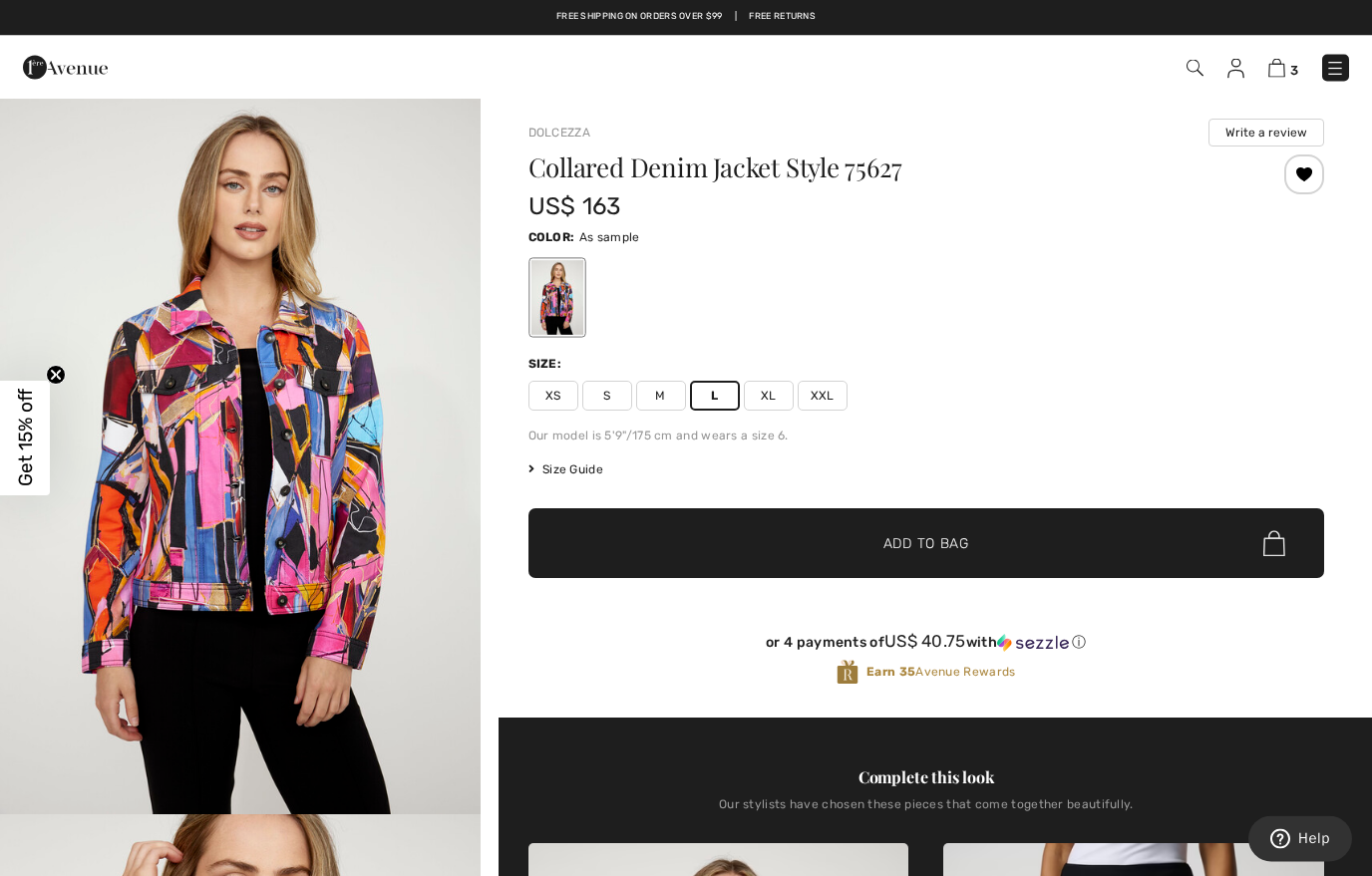 scroll, scrollTop: 0, scrollLeft: 0, axis: both 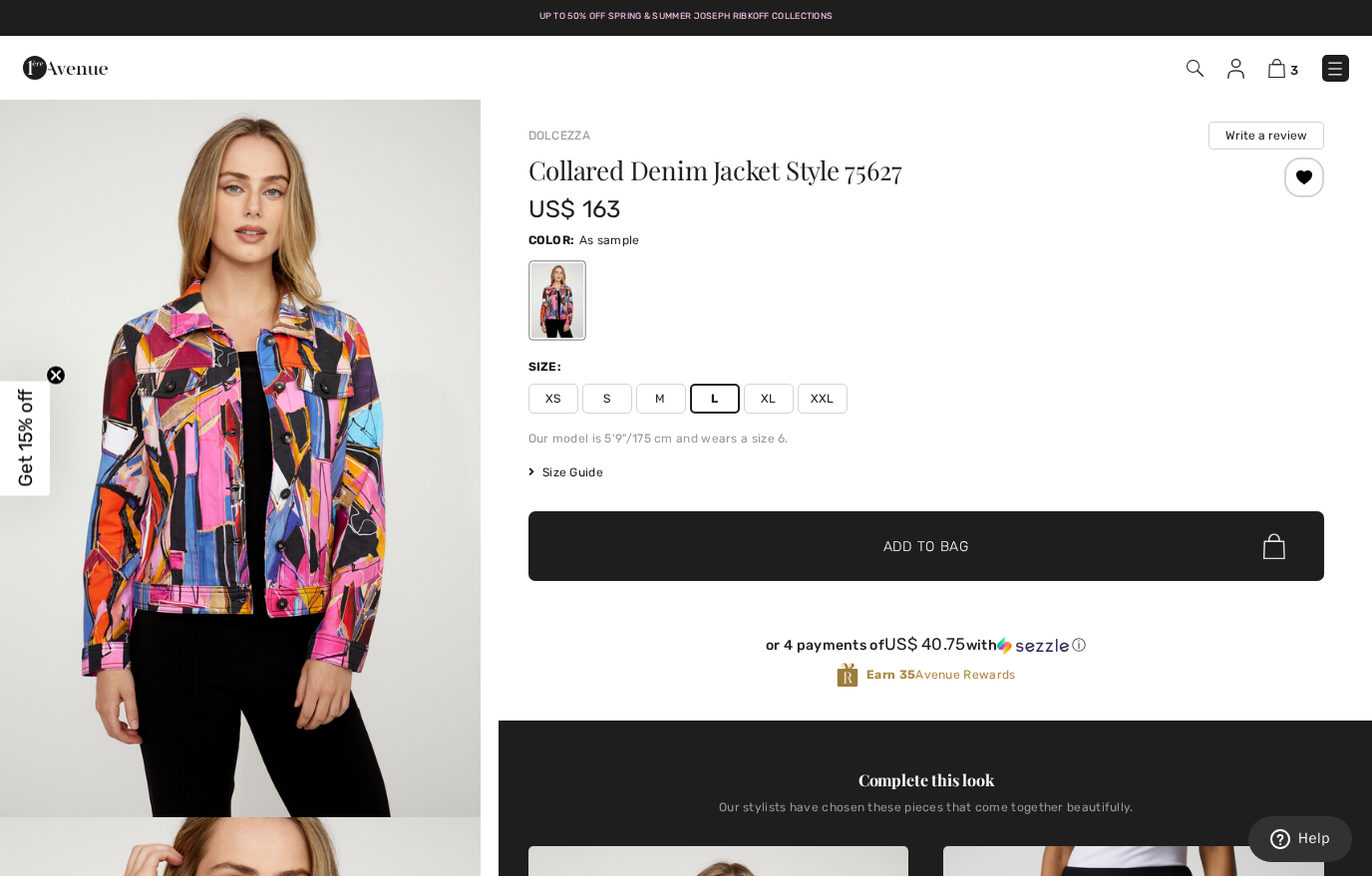 click on "Size Guide" at bounding box center (565, 472) 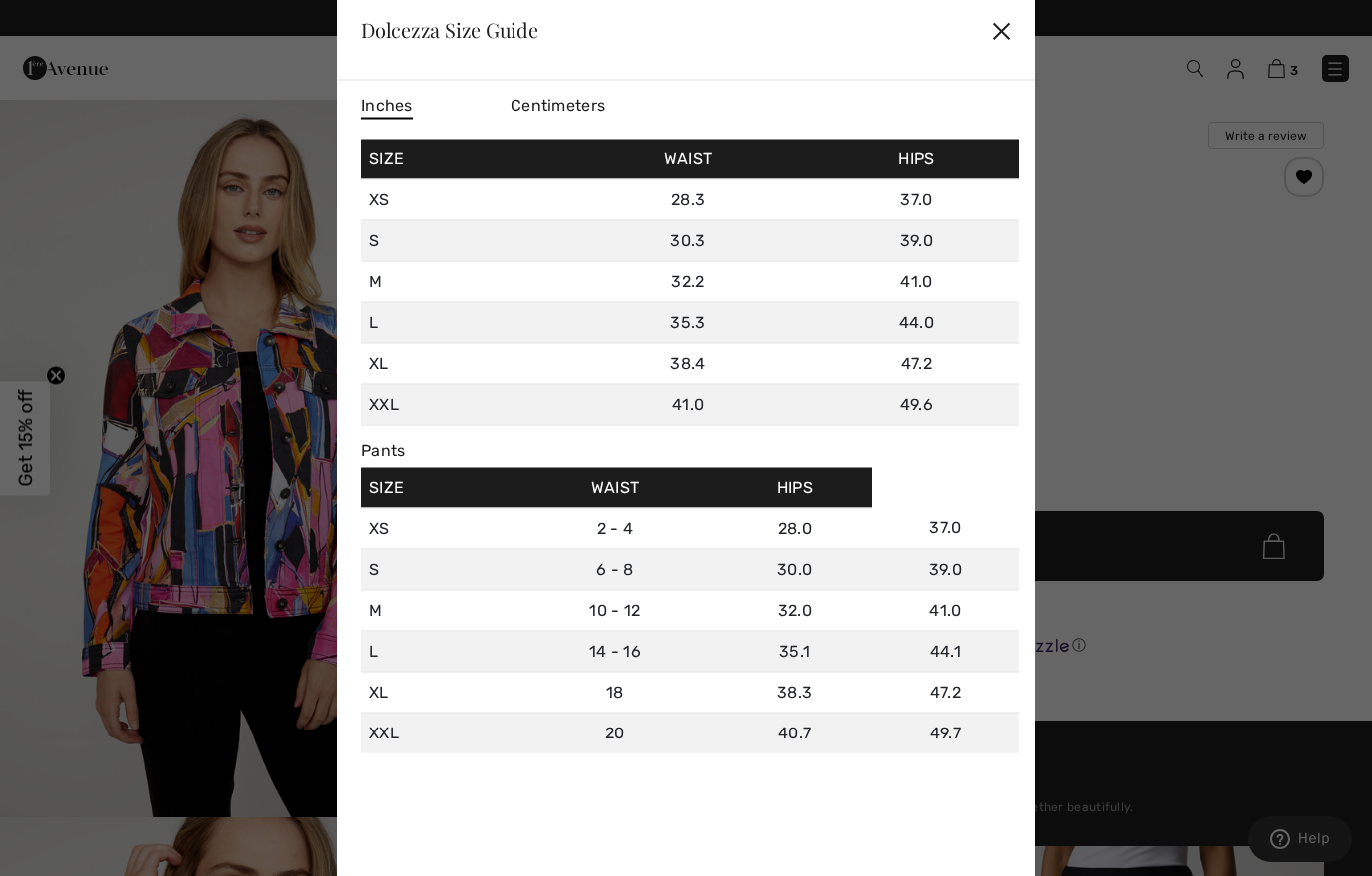 scroll, scrollTop: 5, scrollLeft: 0, axis: vertical 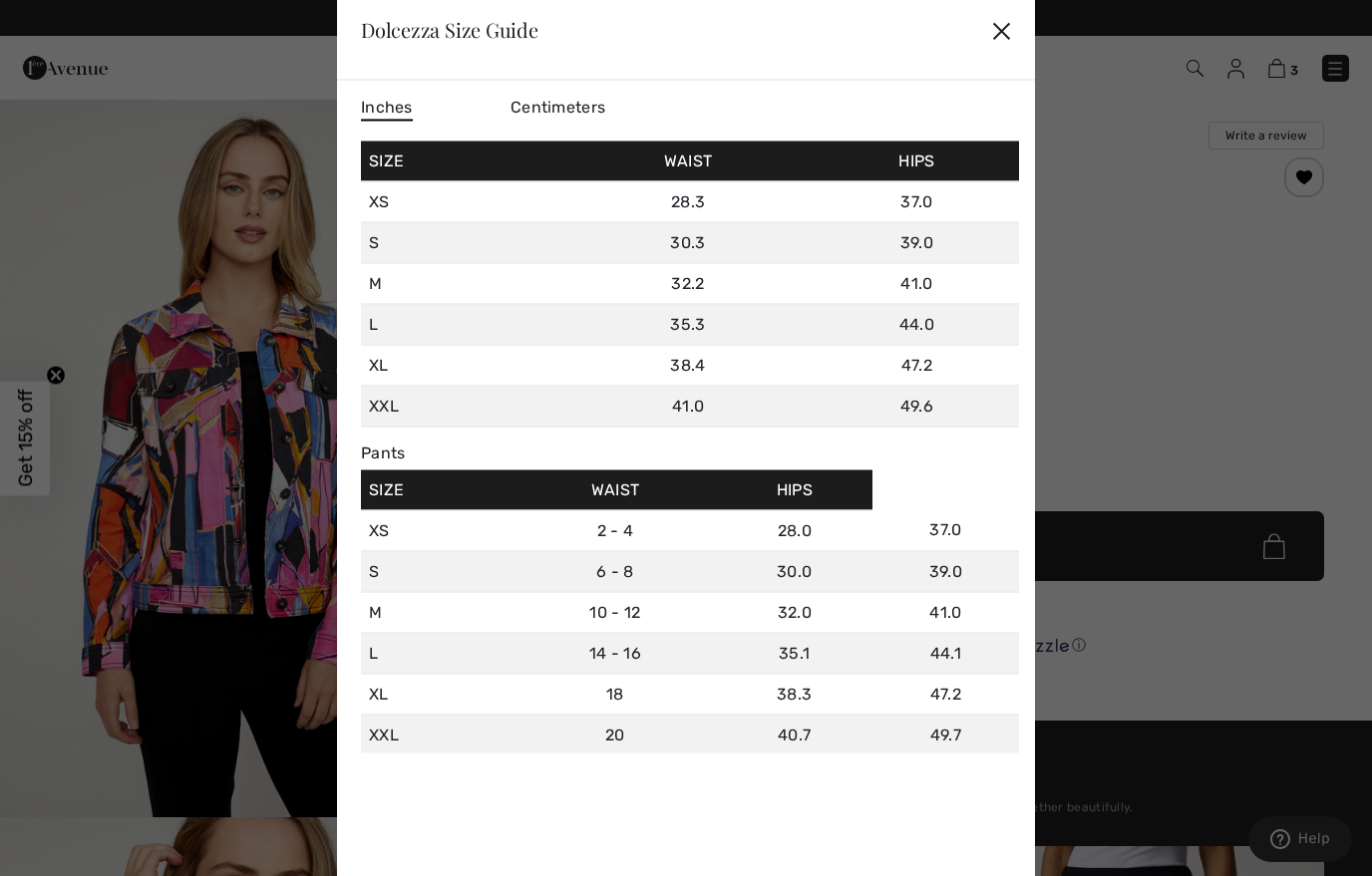 click on "✕" at bounding box center (1001, 30) 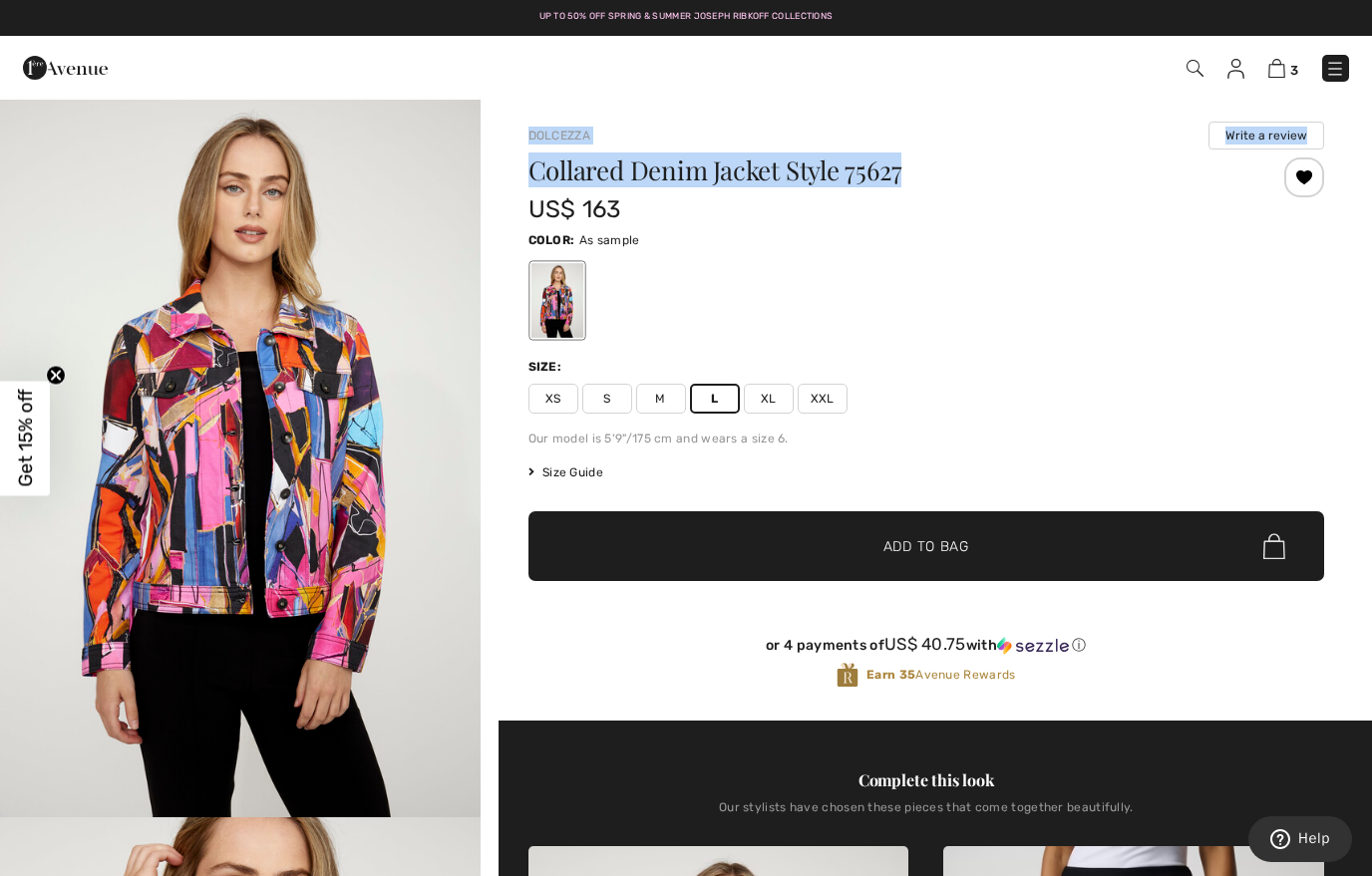 copy on "Dolcezza
Write a review
Collared Denim Jacket Style 75627" 